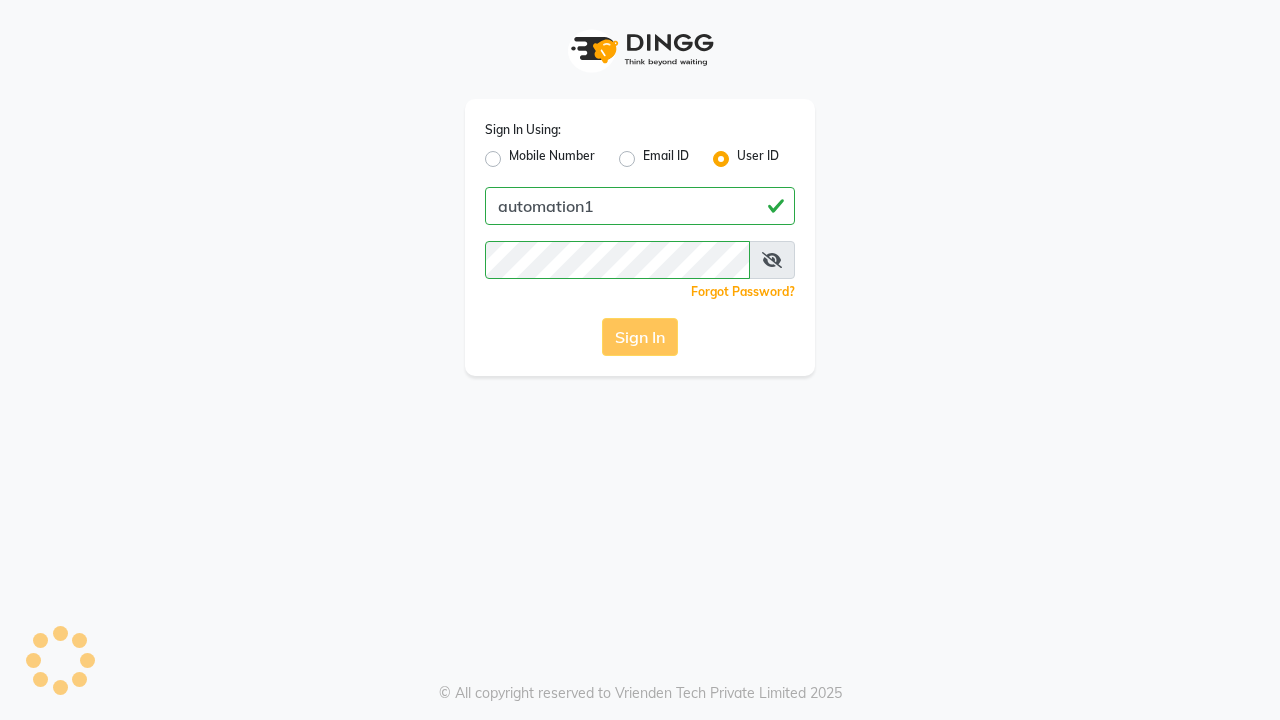 scroll, scrollTop: 0, scrollLeft: 0, axis: both 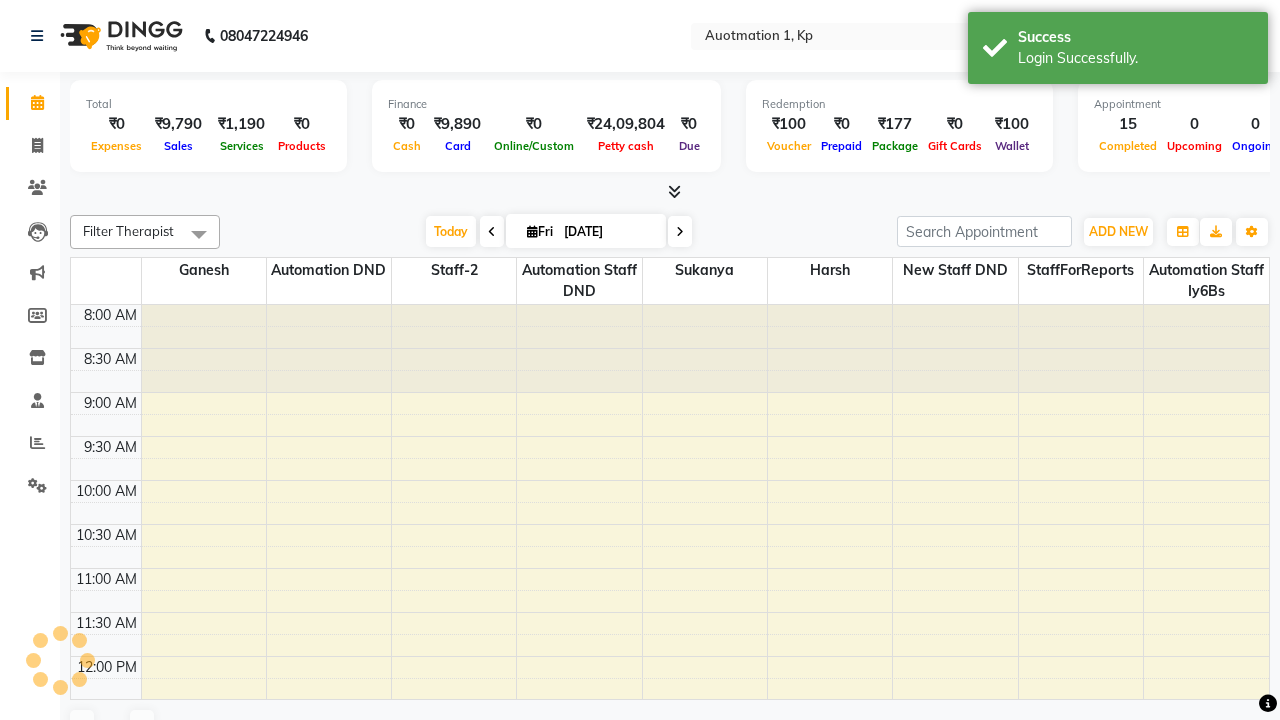 select on "en" 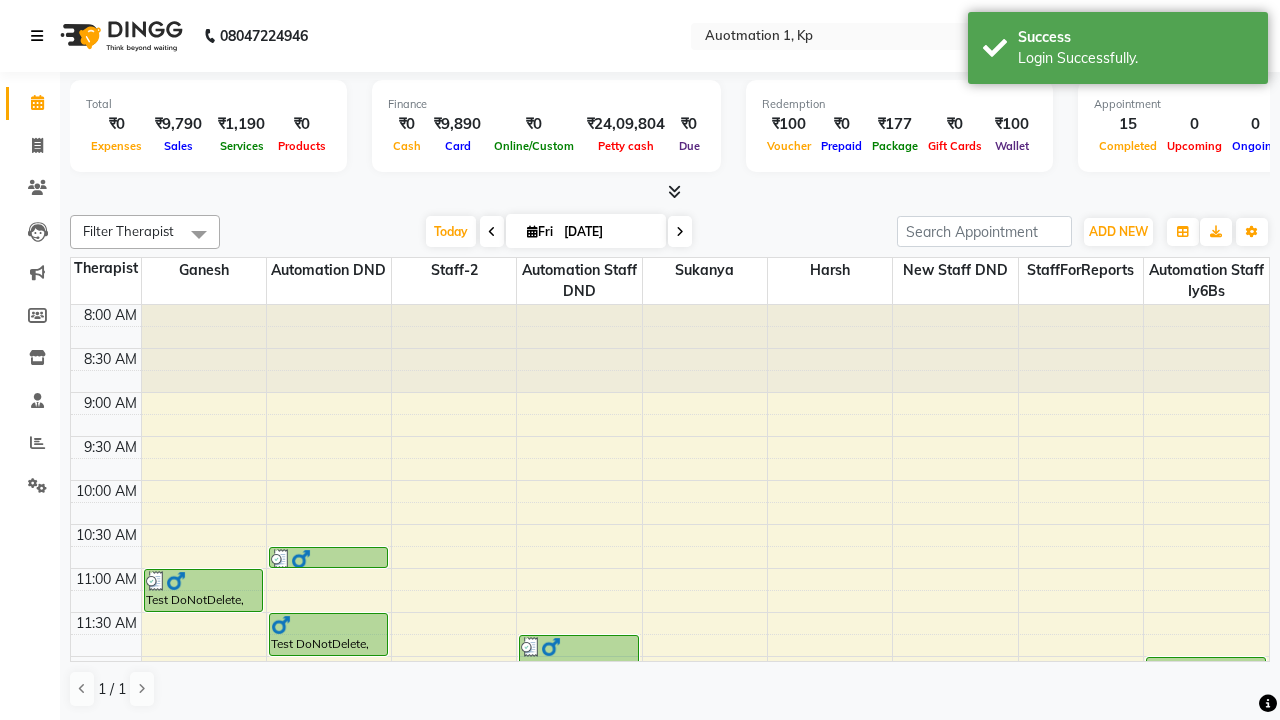 click at bounding box center [37, 36] 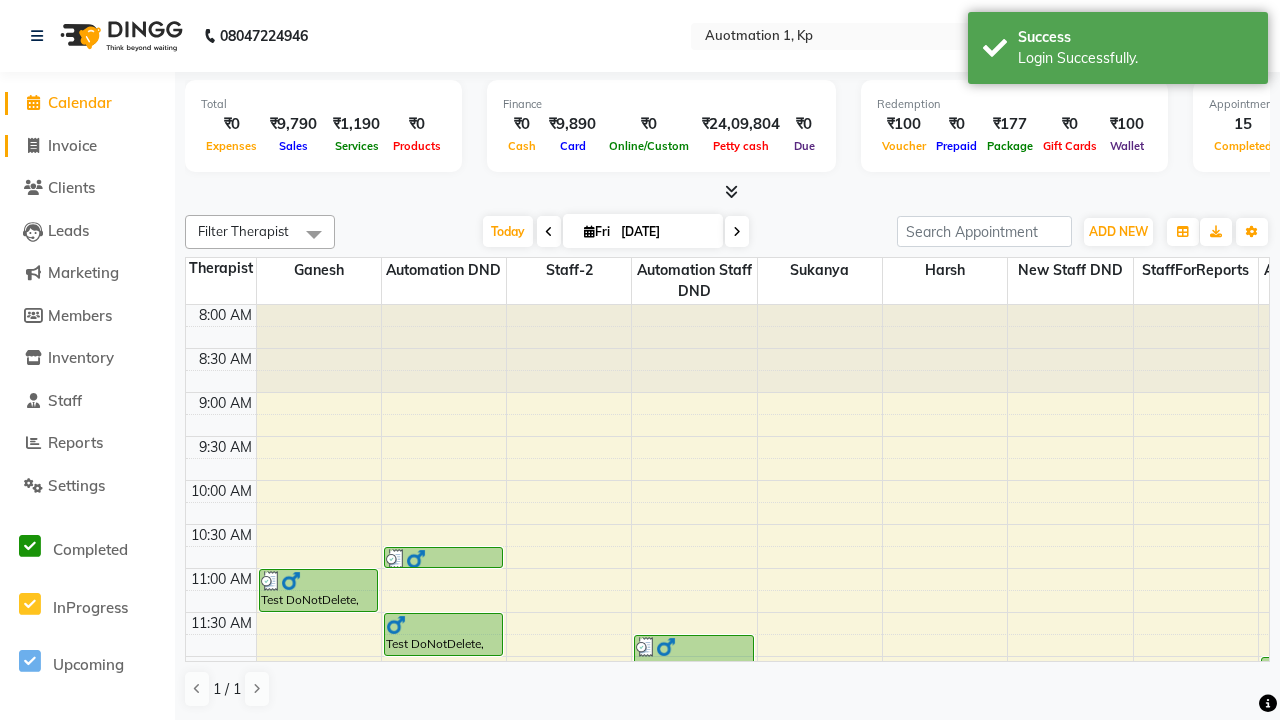 click on "Invoice" 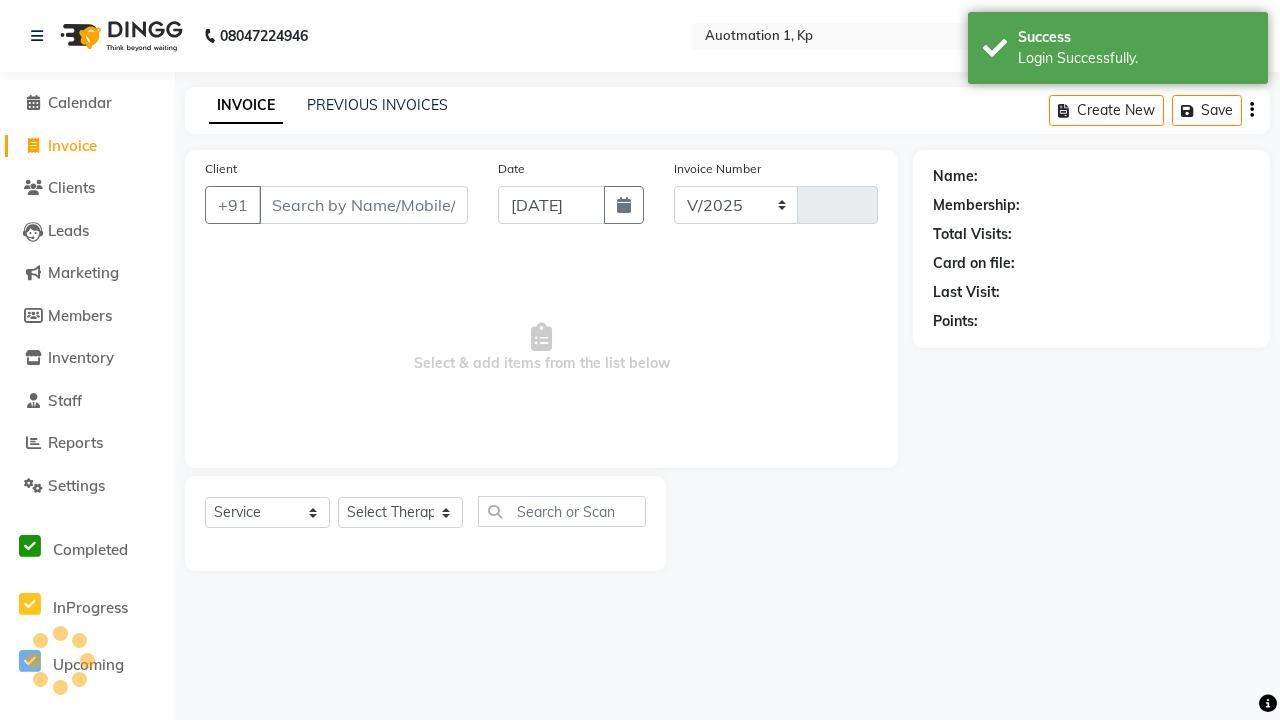 select on "150" 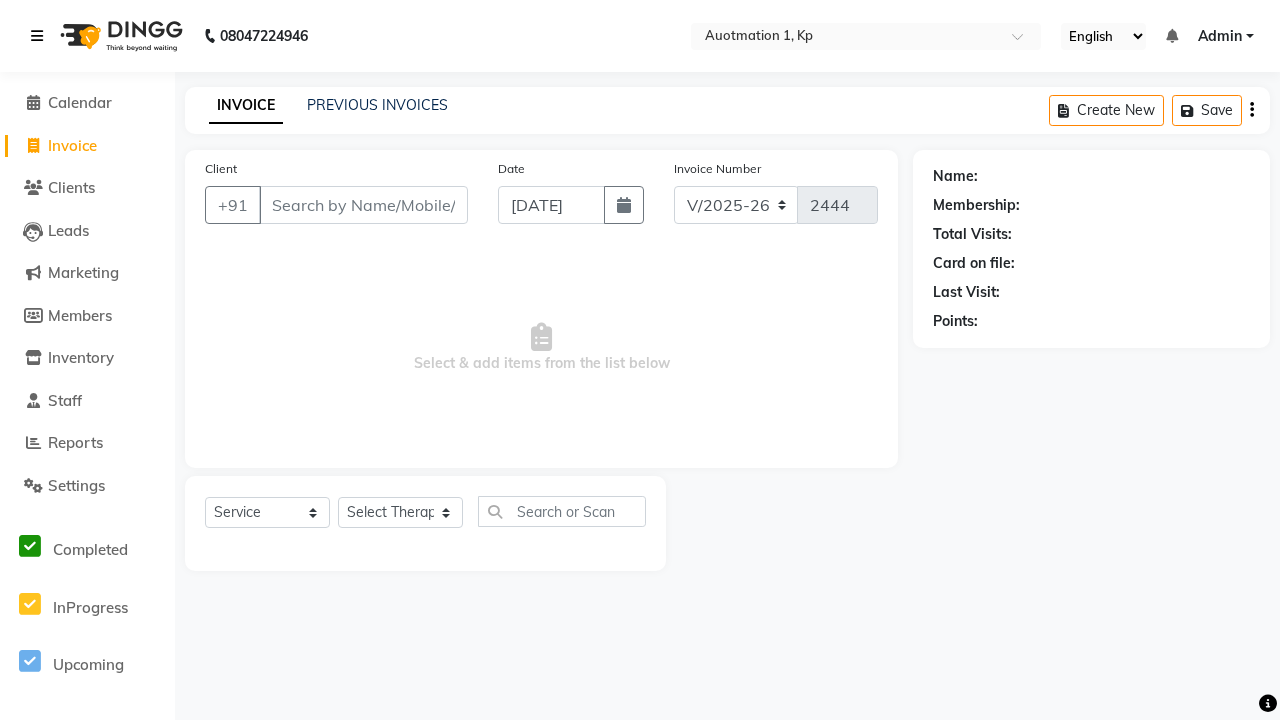 click at bounding box center (37, 36) 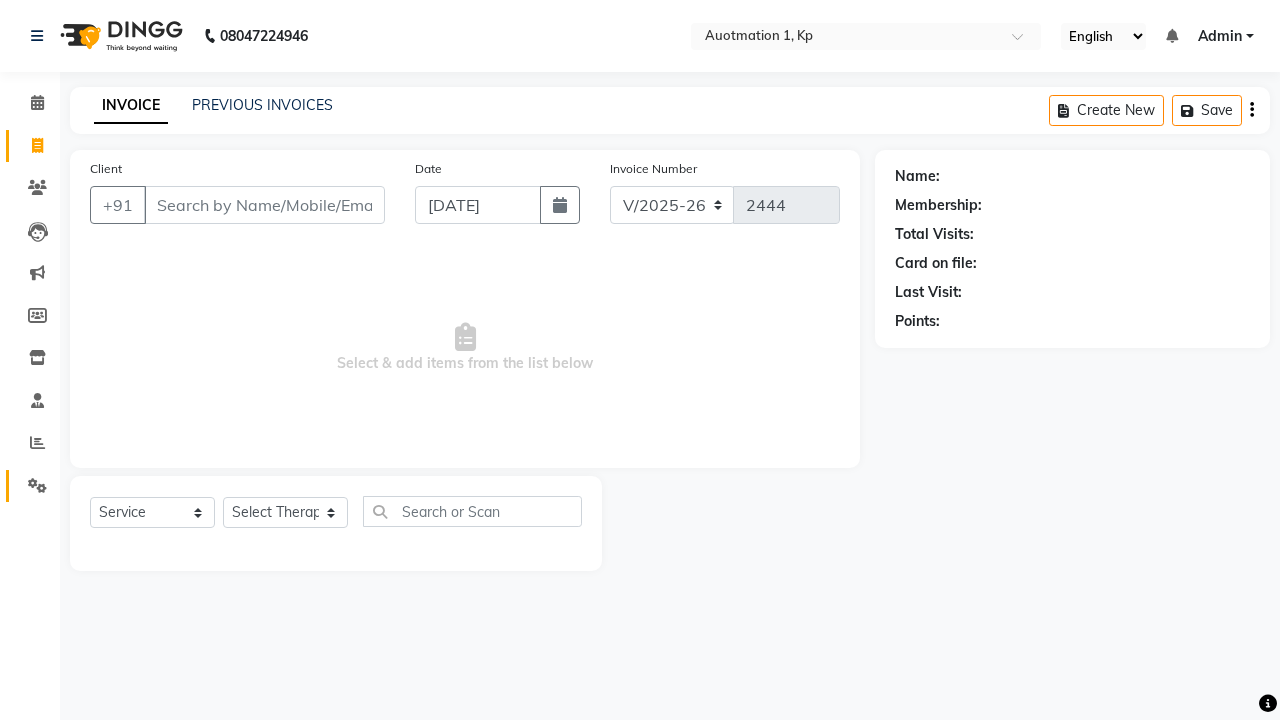click 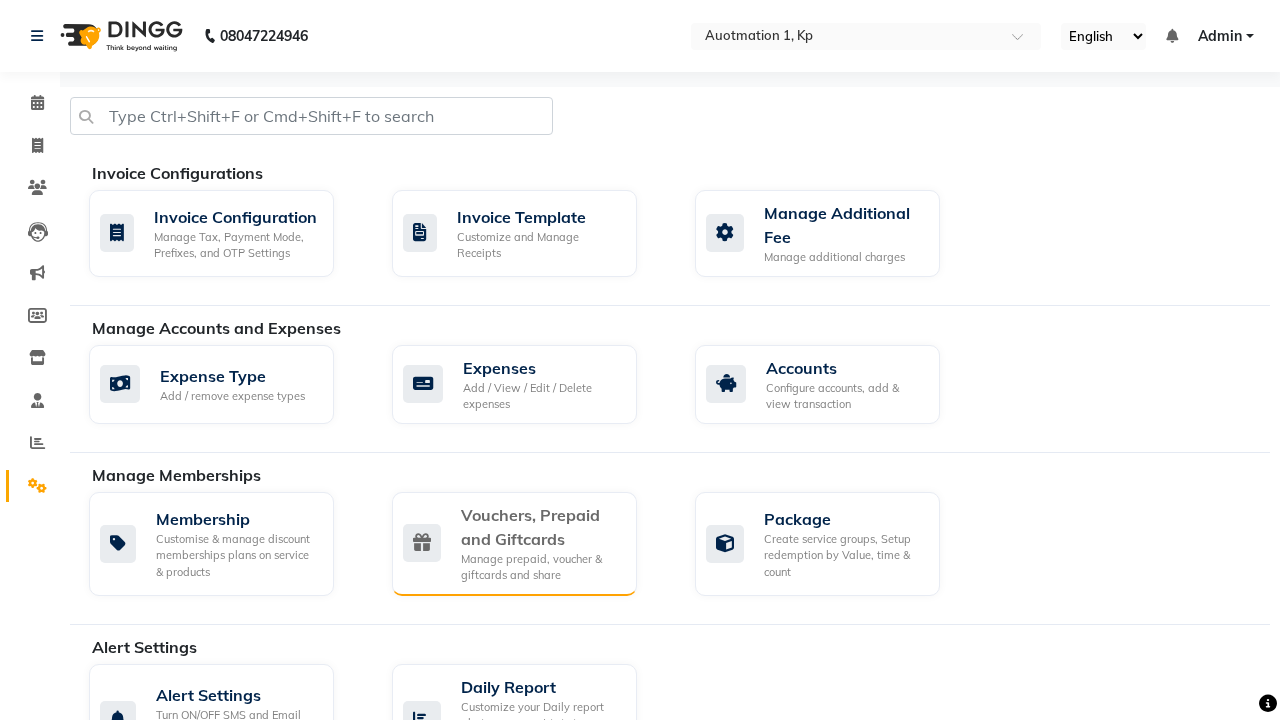 click on "Vouchers, Prepaid and Giftcards" 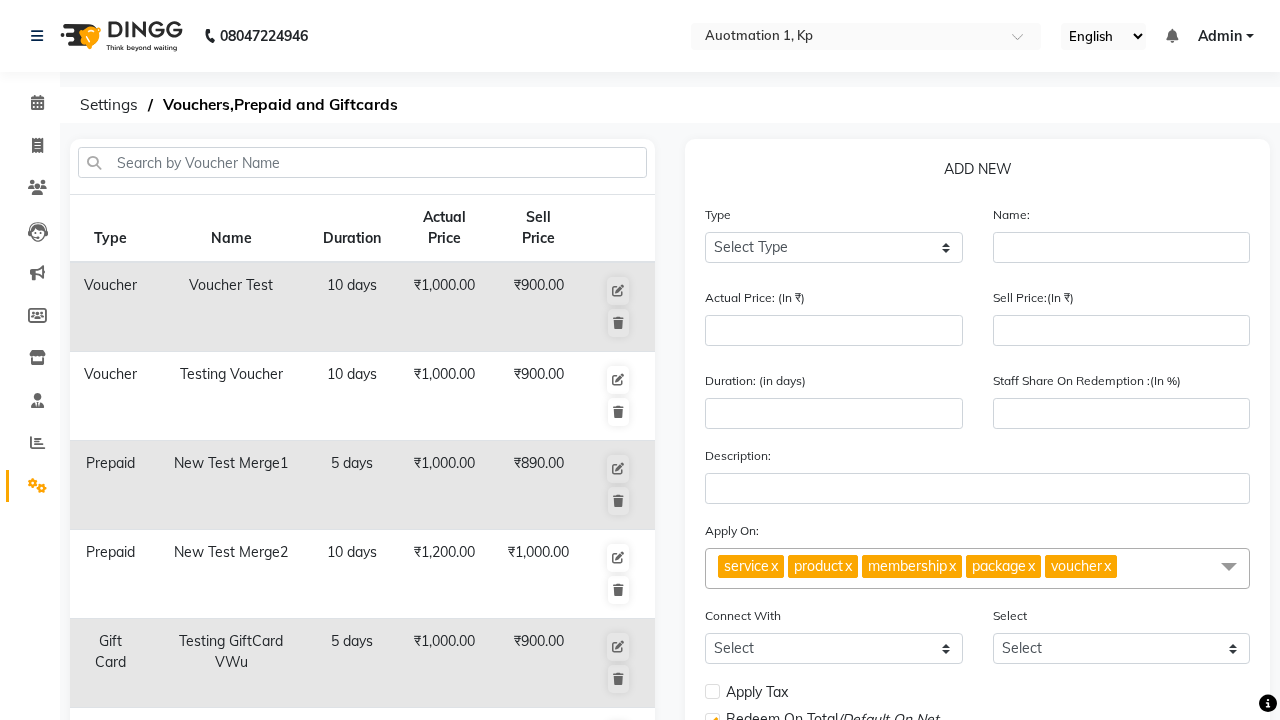 select on "P" 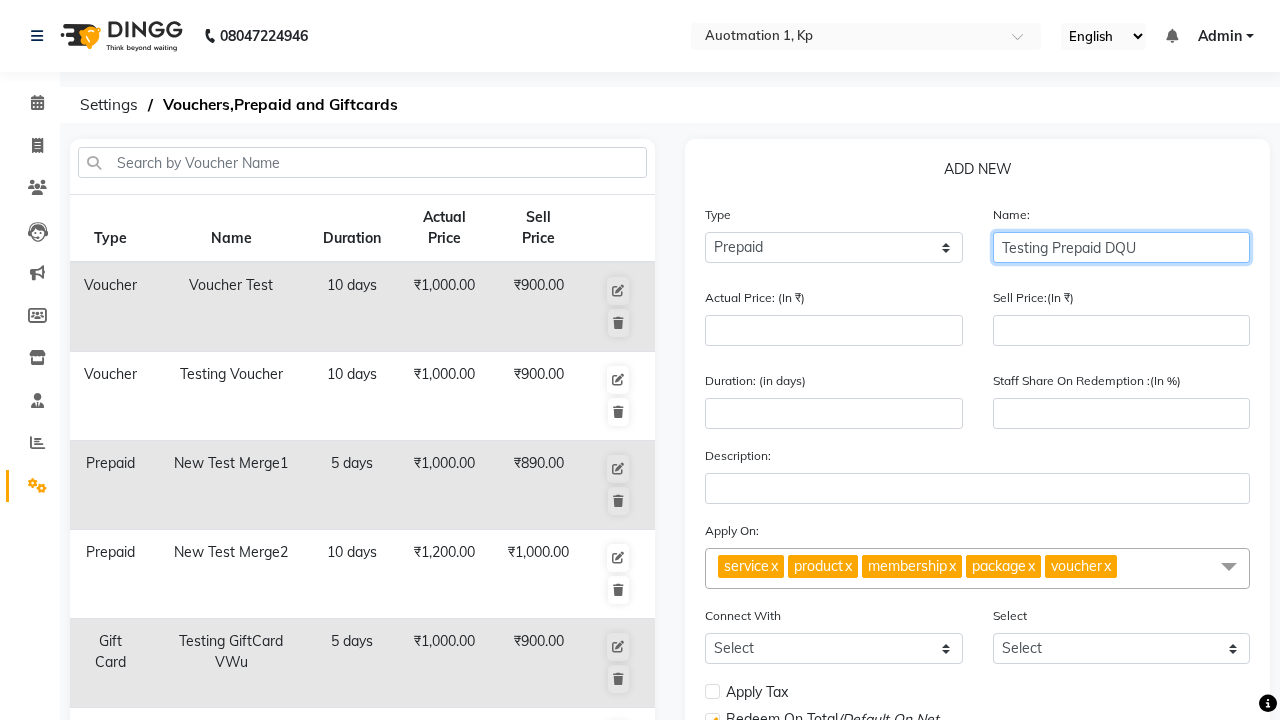 type on "Testing Prepaid DQU" 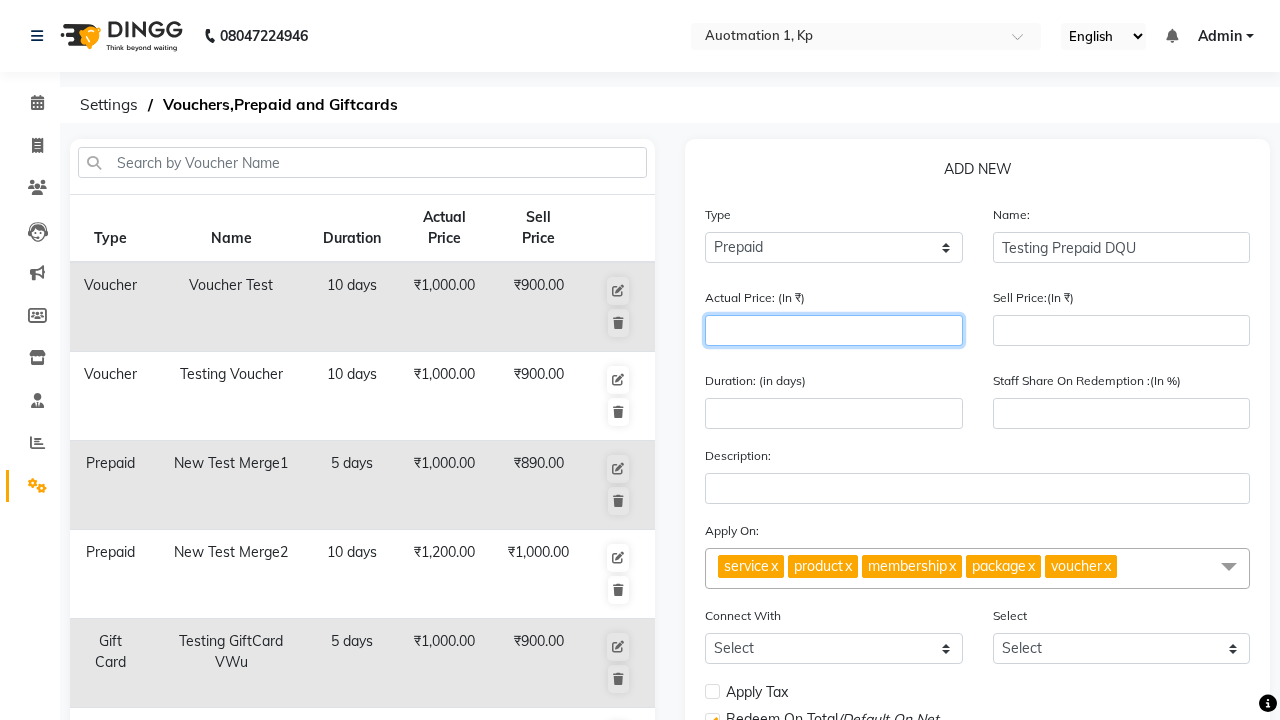 type on "1500" 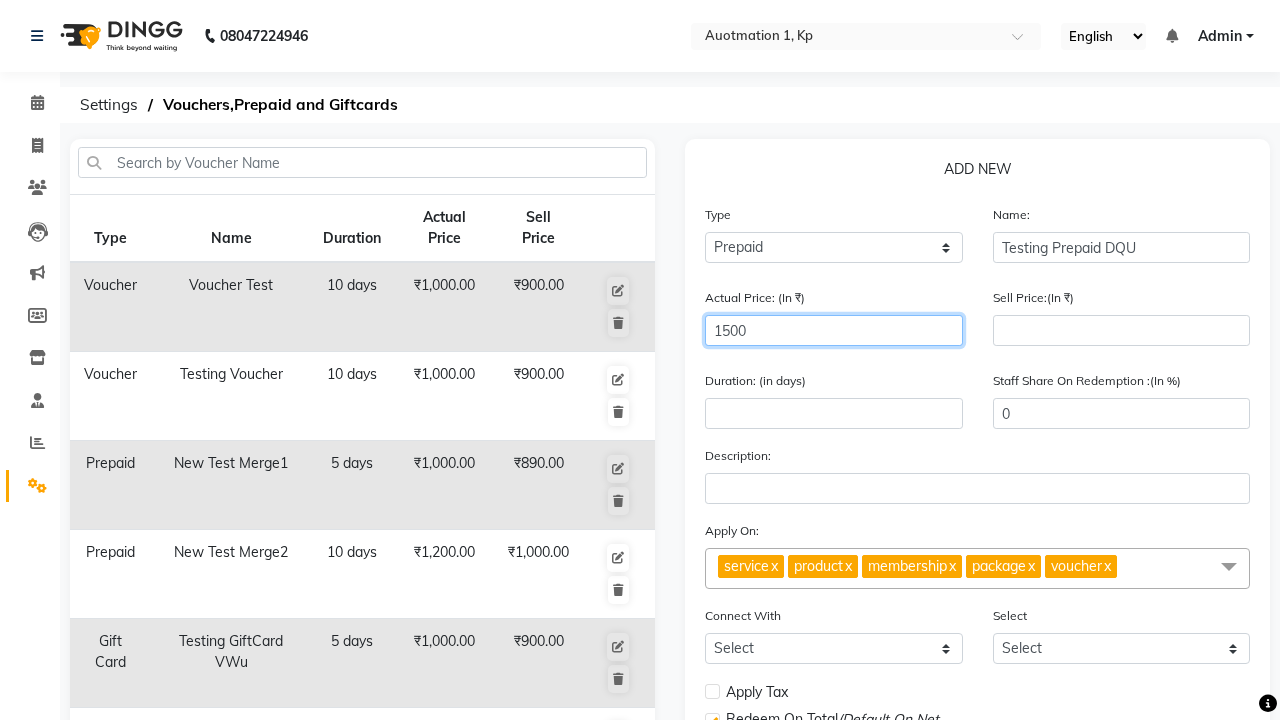 type on "1500" 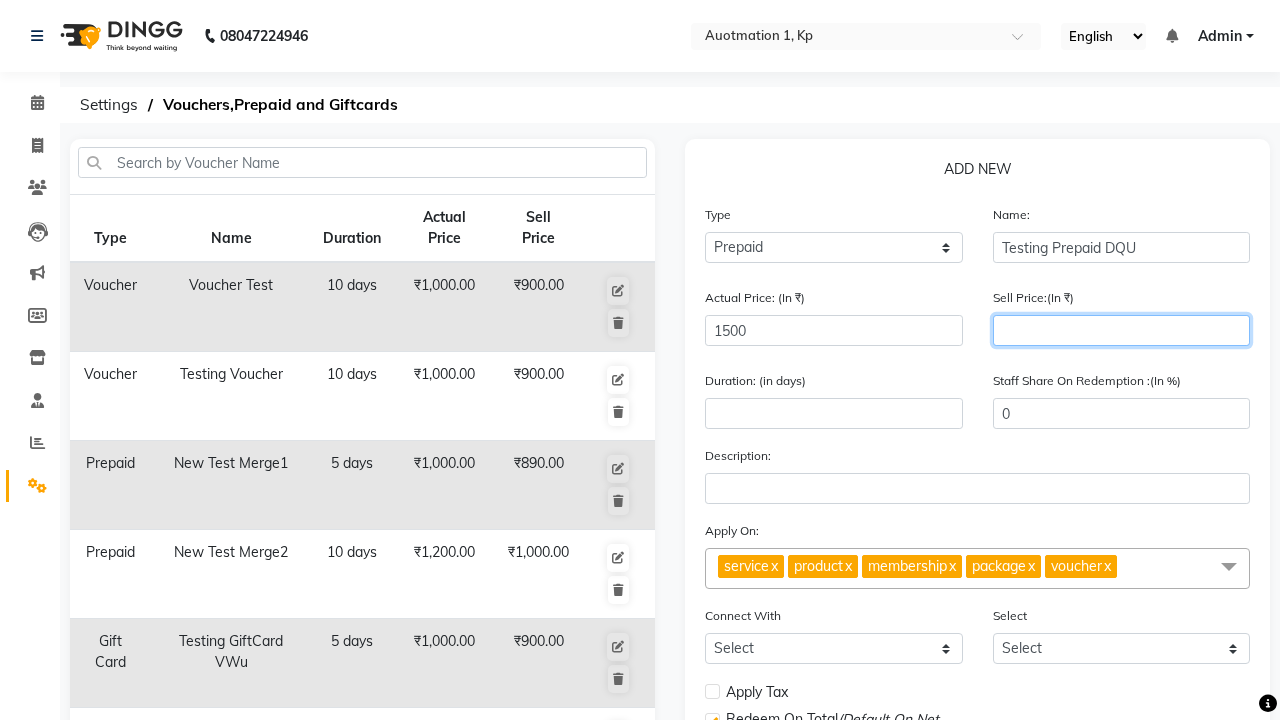 type on "1200" 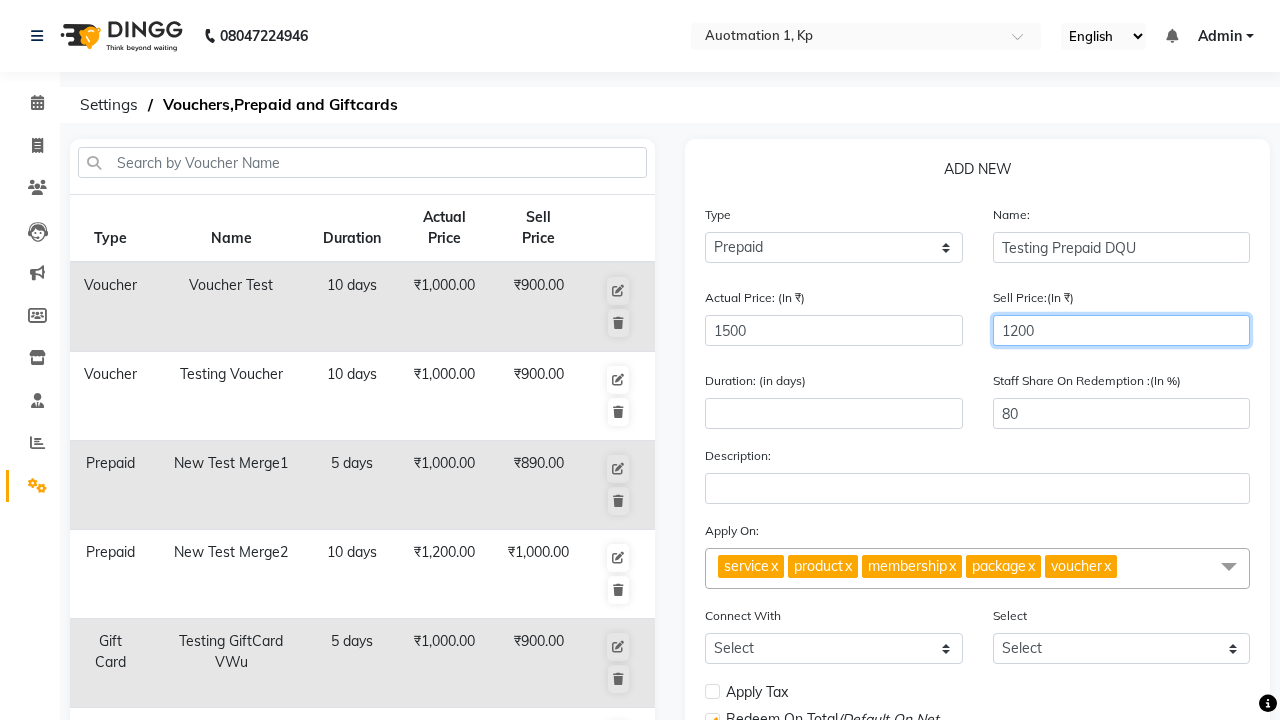 type on "1200" 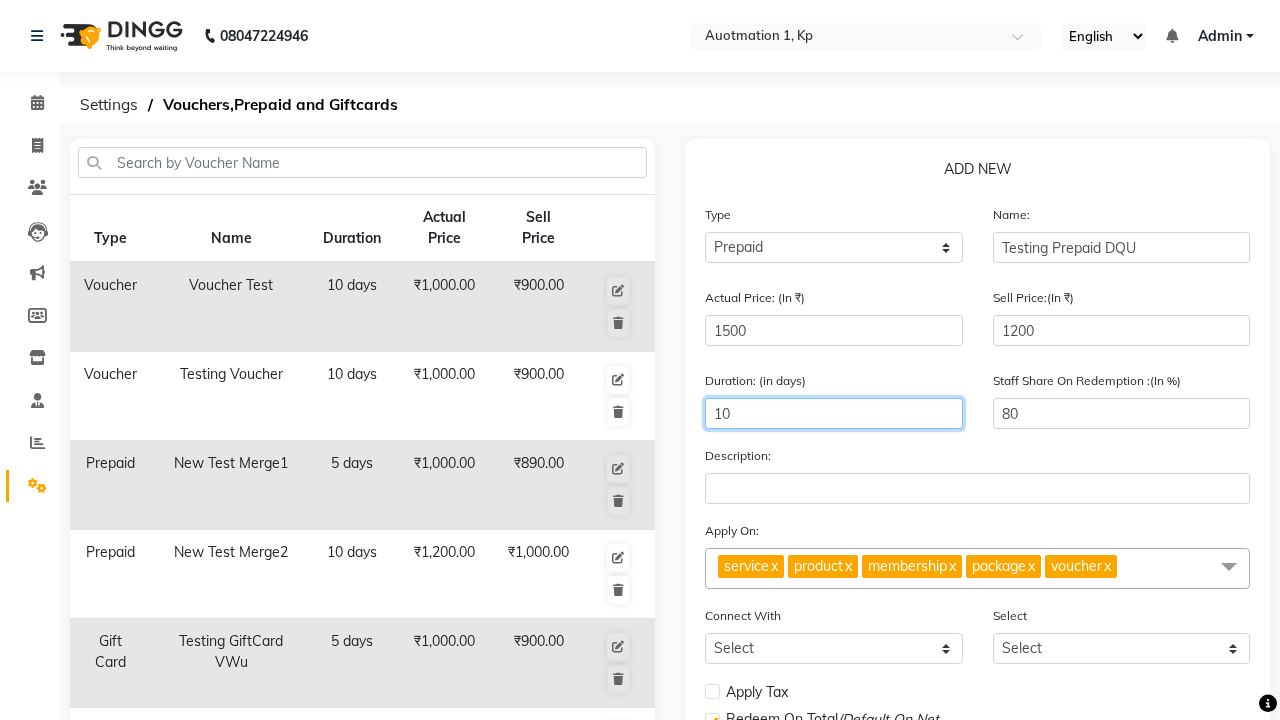 type on "10" 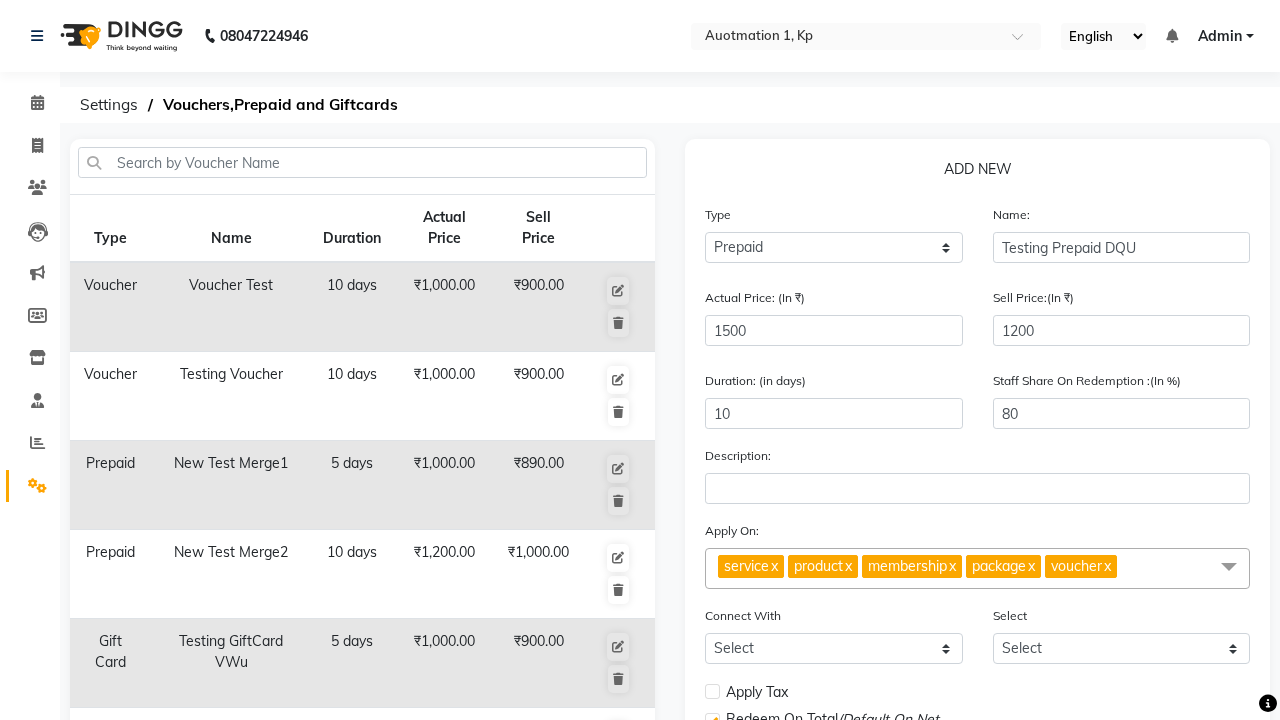 click on "Save" 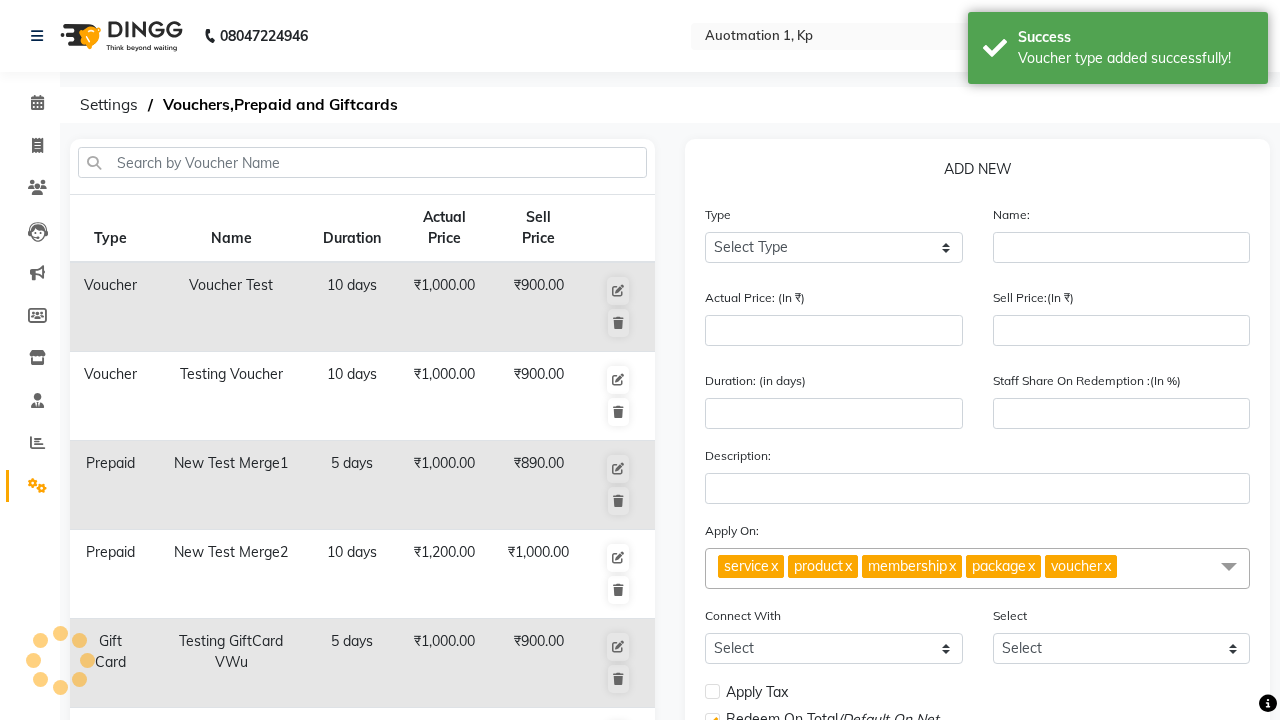 scroll, scrollTop: 497, scrollLeft: 0, axis: vertical 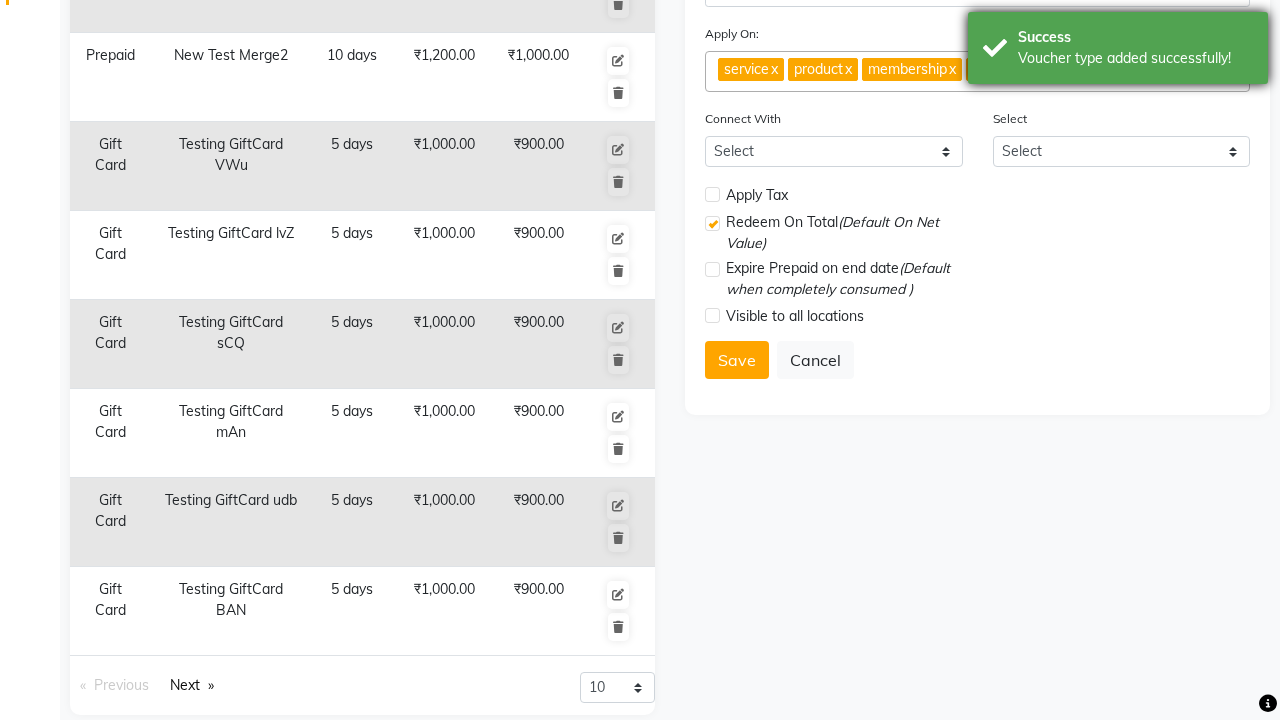 click on "Voucher type added successfully!" at bounding box center (1135, 58) 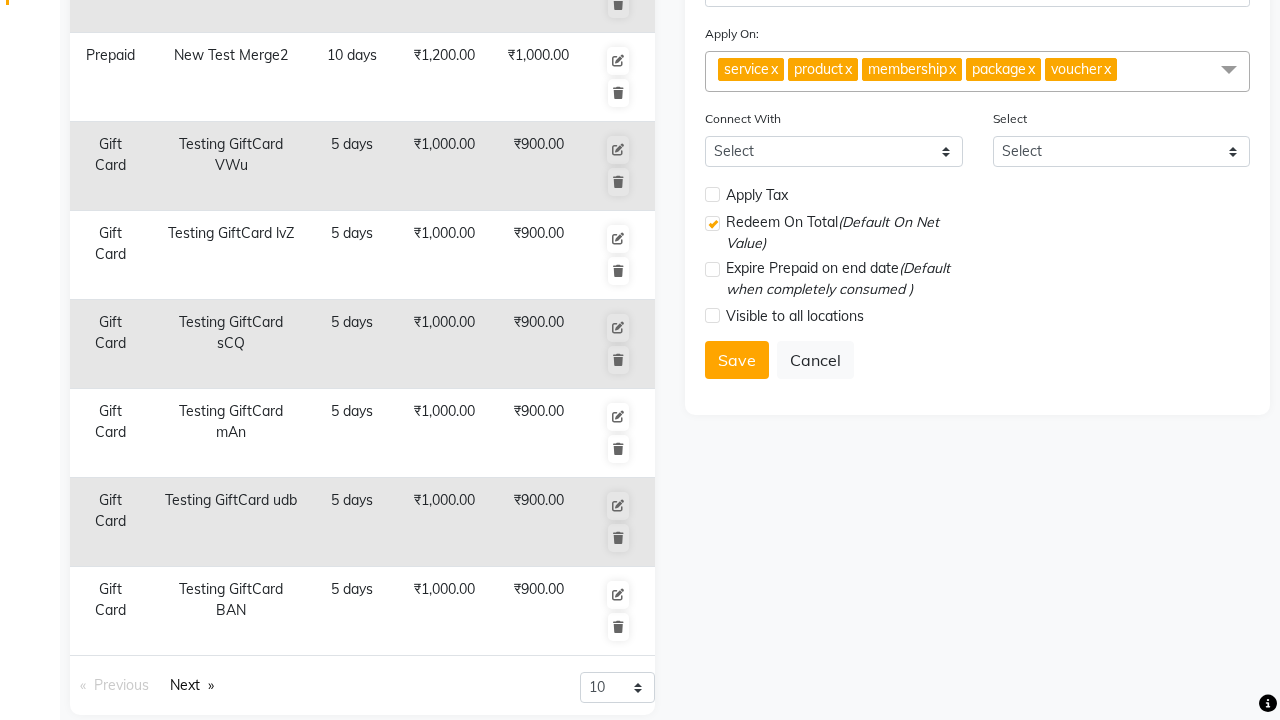 click at bounding box center (37, -461) 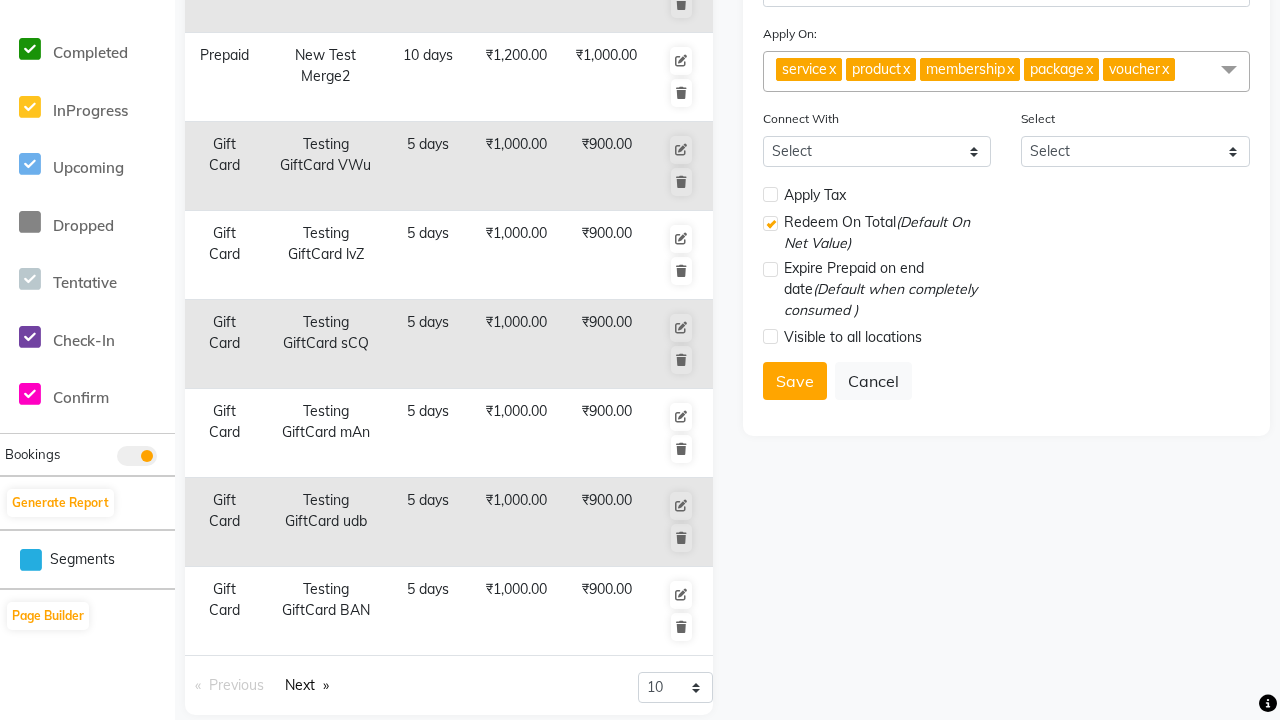 scroll, scrollTop: 0, scrollLeft: 0, axis: both 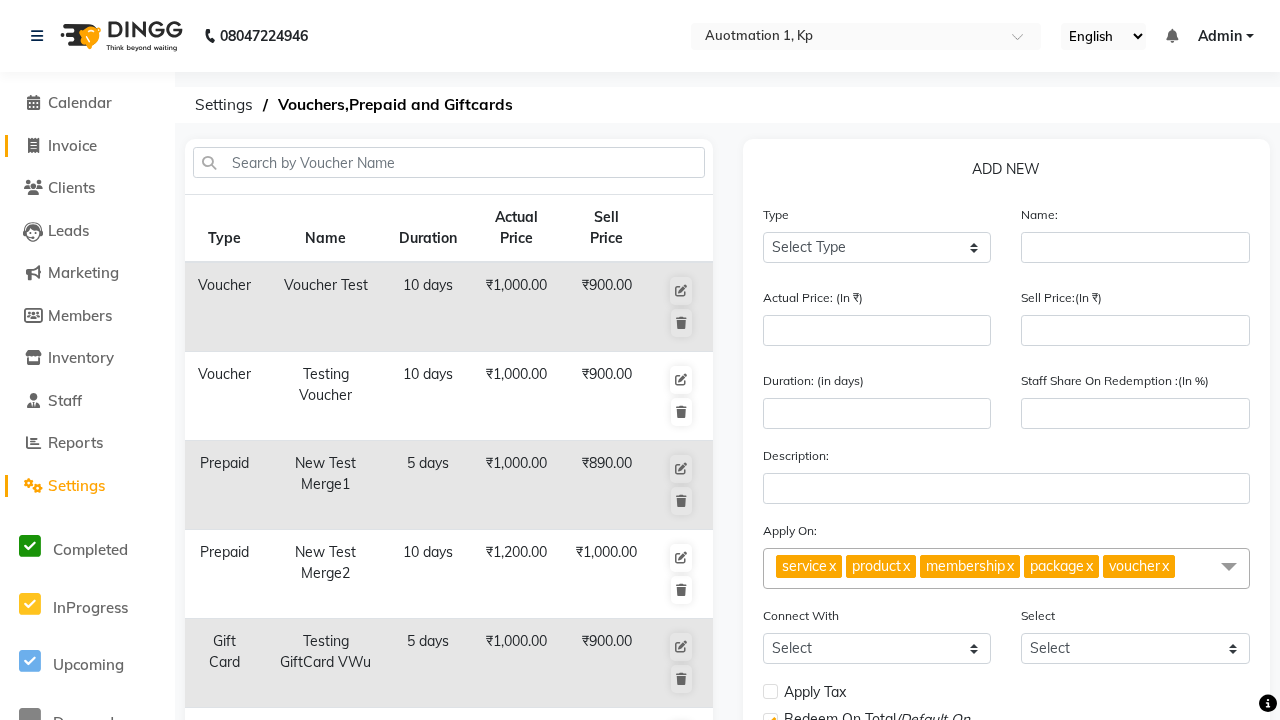 click on "Invoice" 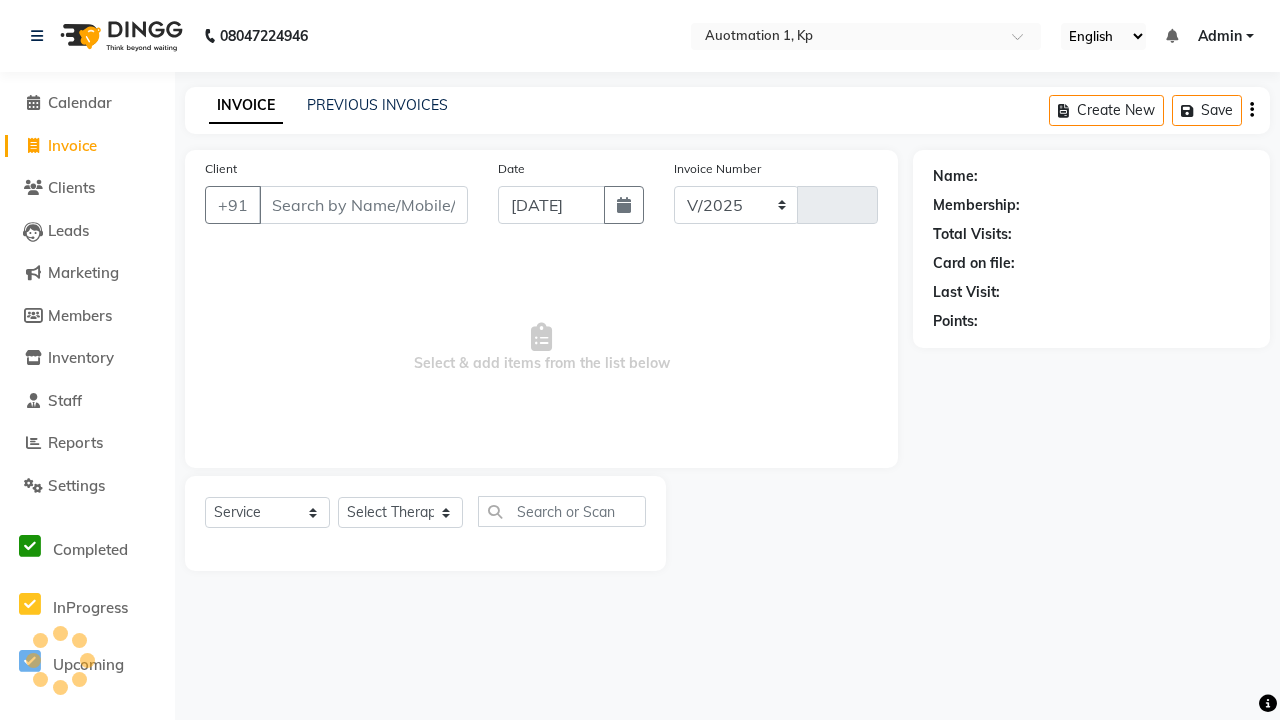 select on "150" 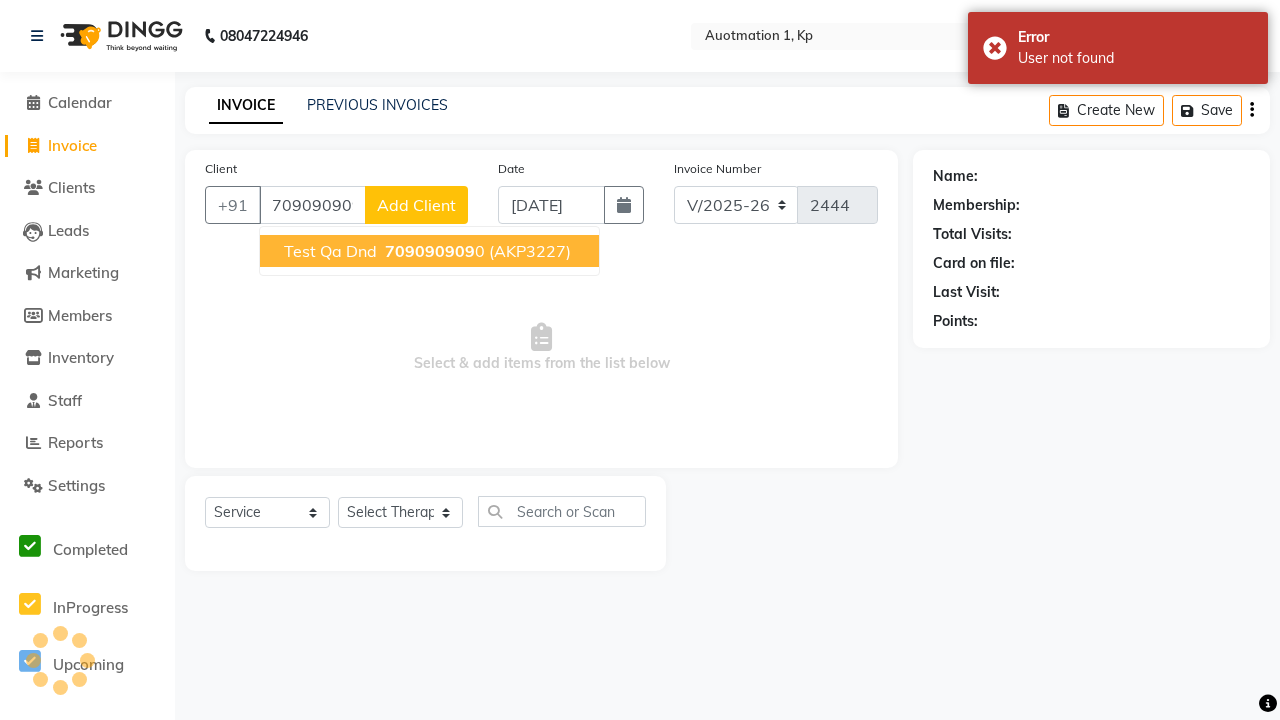 click on "709090909" at bounding box center (430, 251) 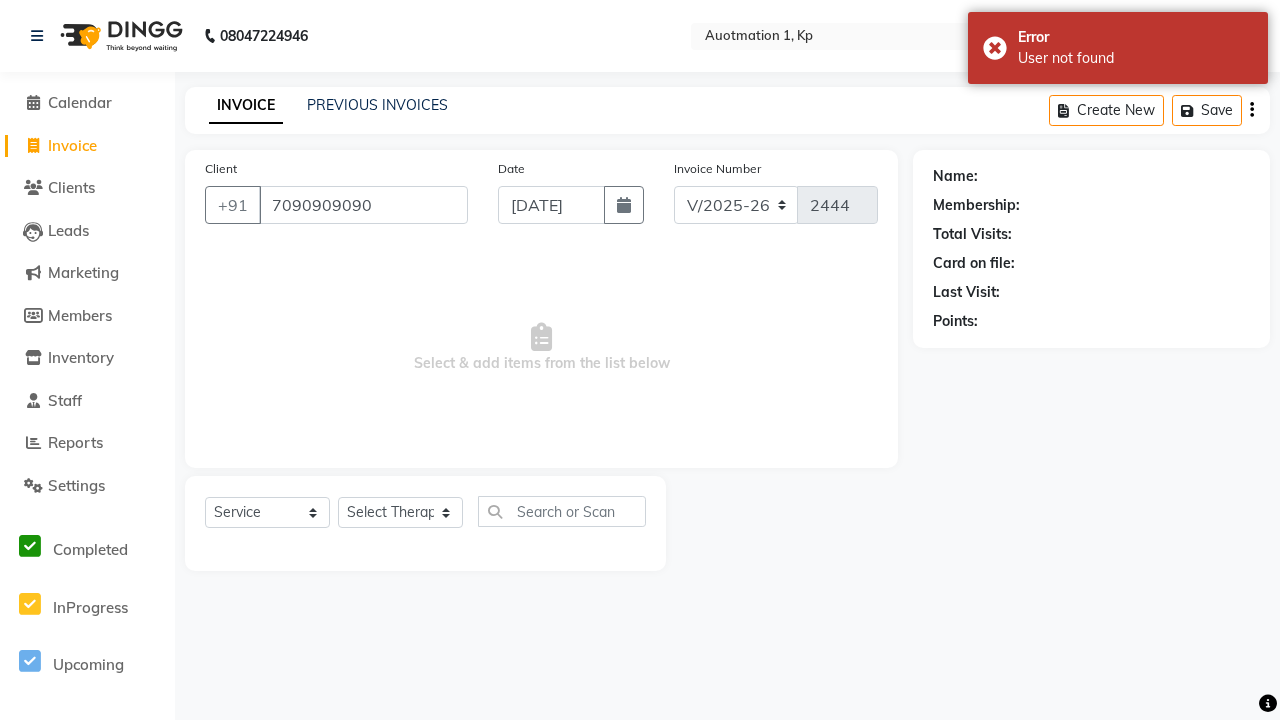 type on "7090909090" 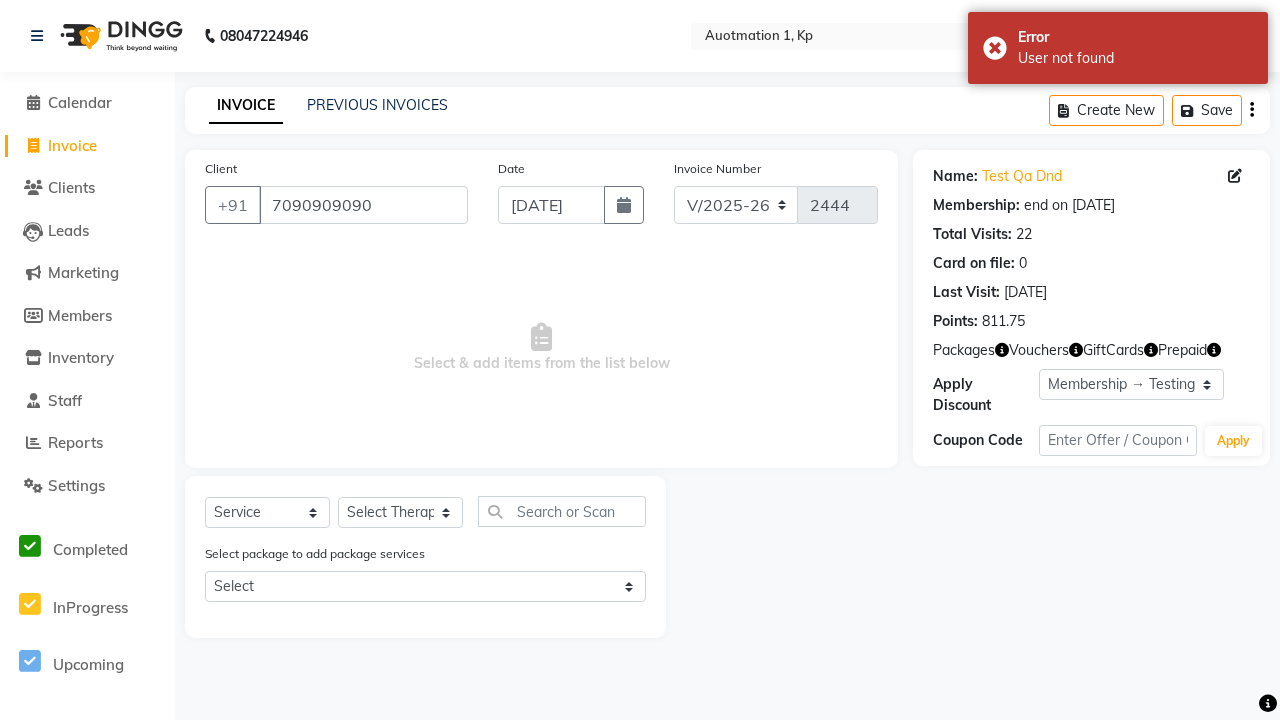 select on "0:" 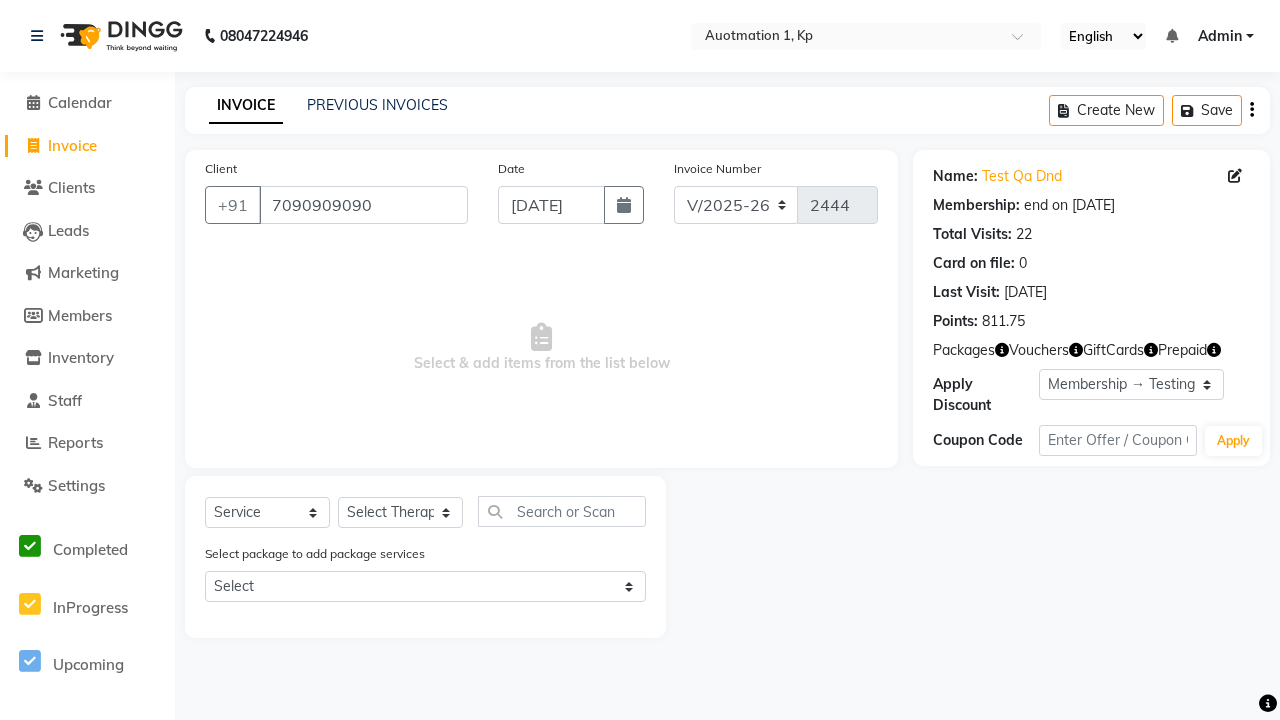 select on "P" 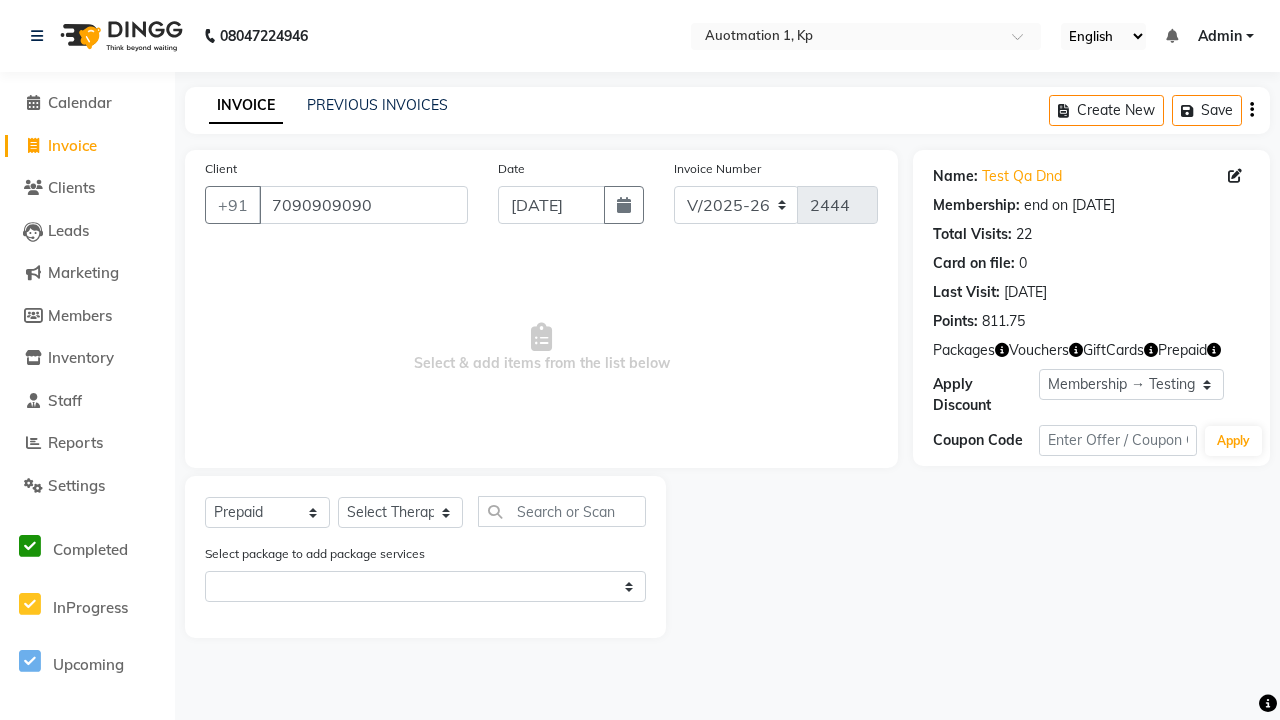 select on "5421" 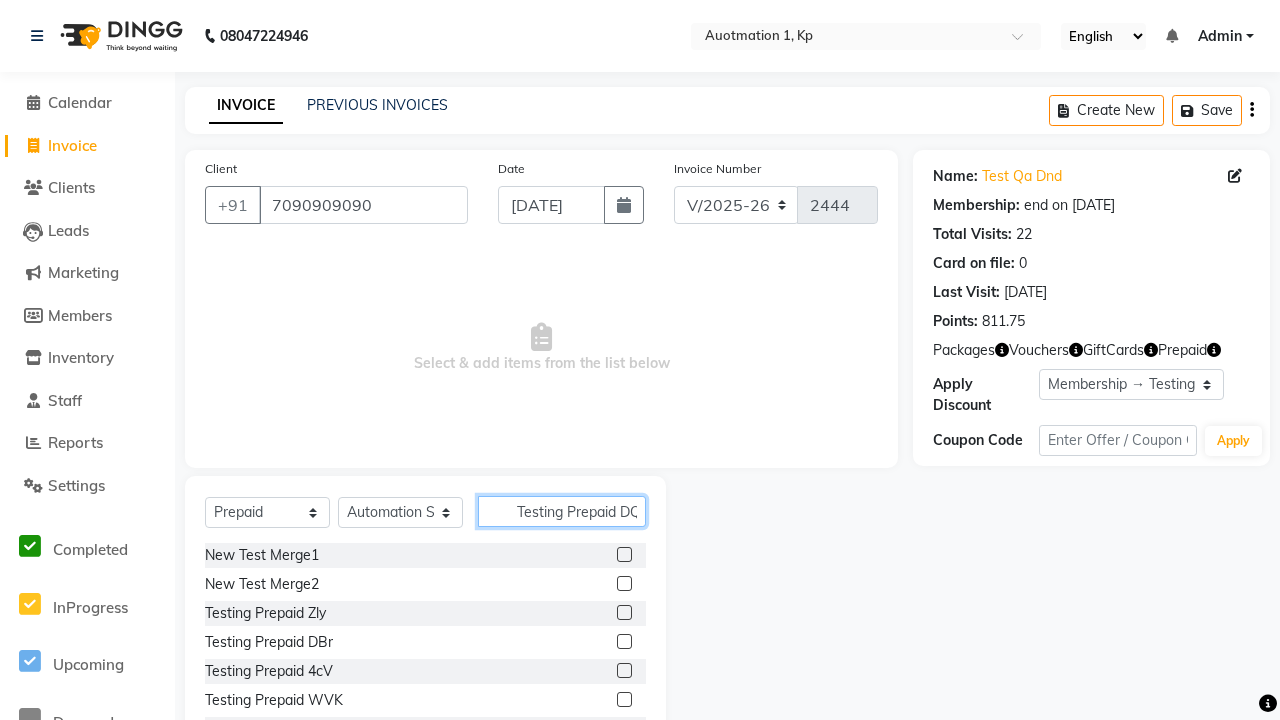 scroll, scrollTop: 0, scrollLeft: 14, axis: horizontal 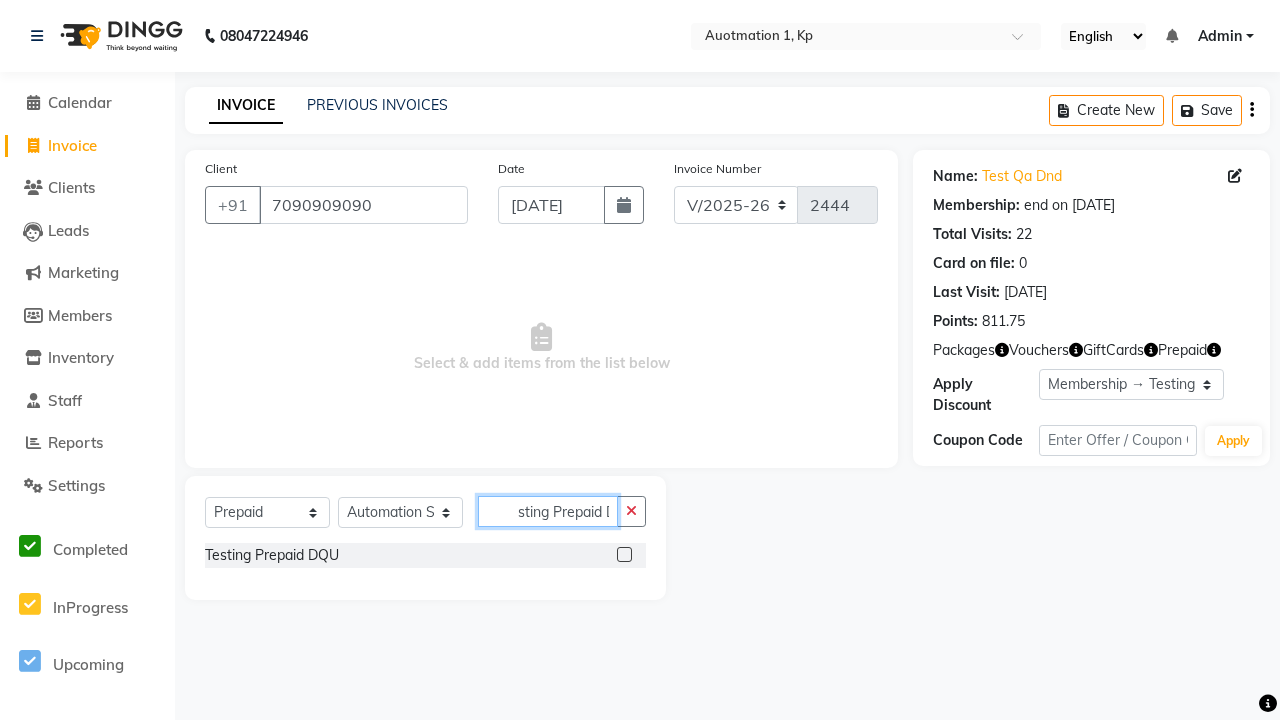 type on "Testing Prepaid DQU" 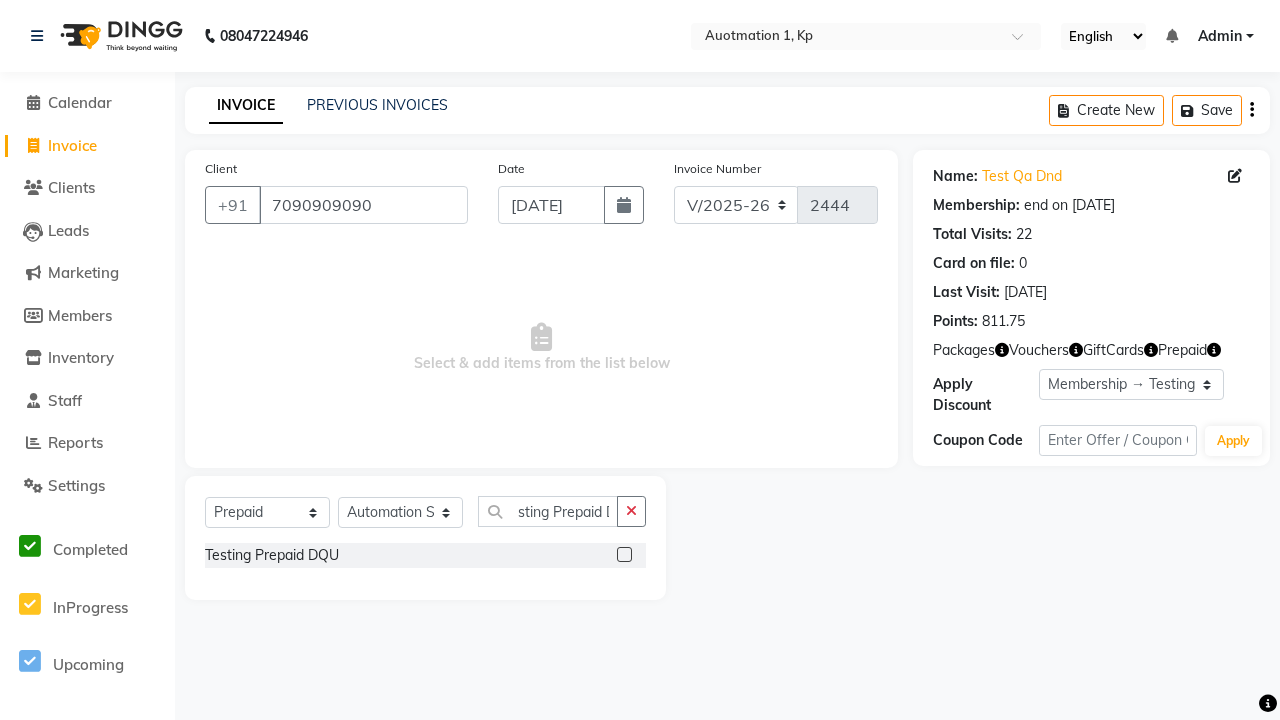 click 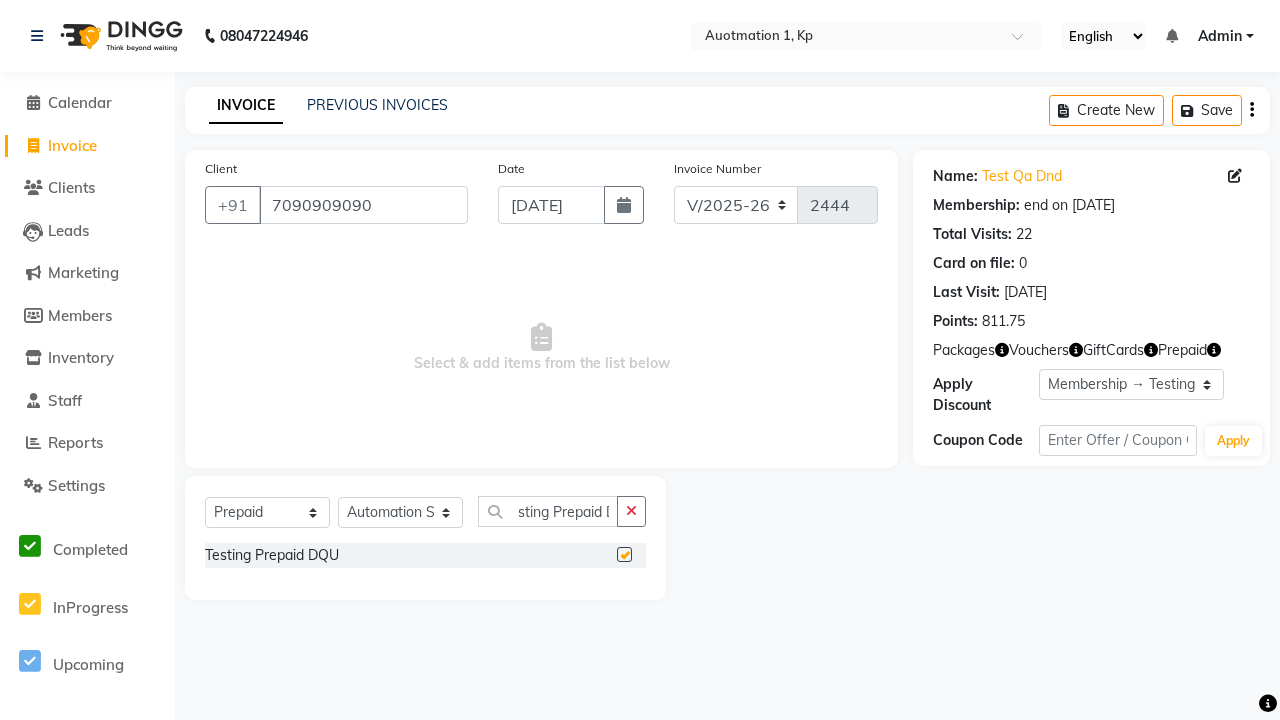 scroll, scrollTop: 0, scrollLeft: 0, axis: both 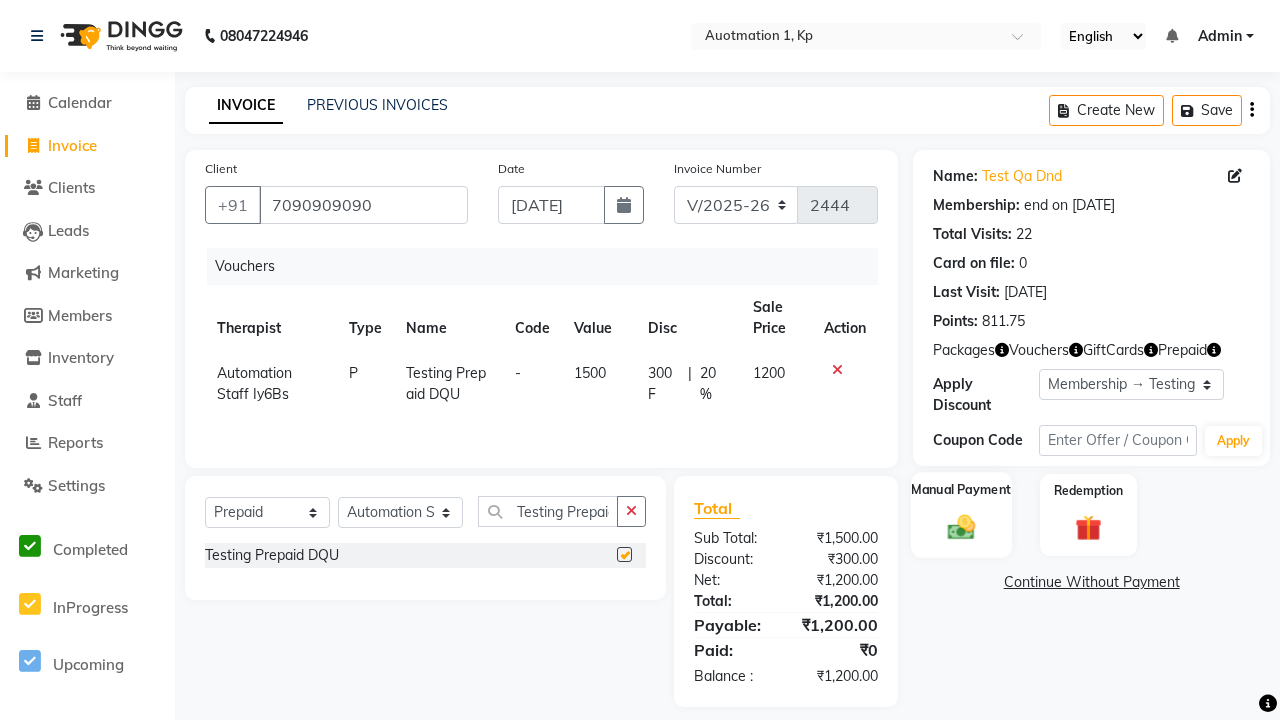 click 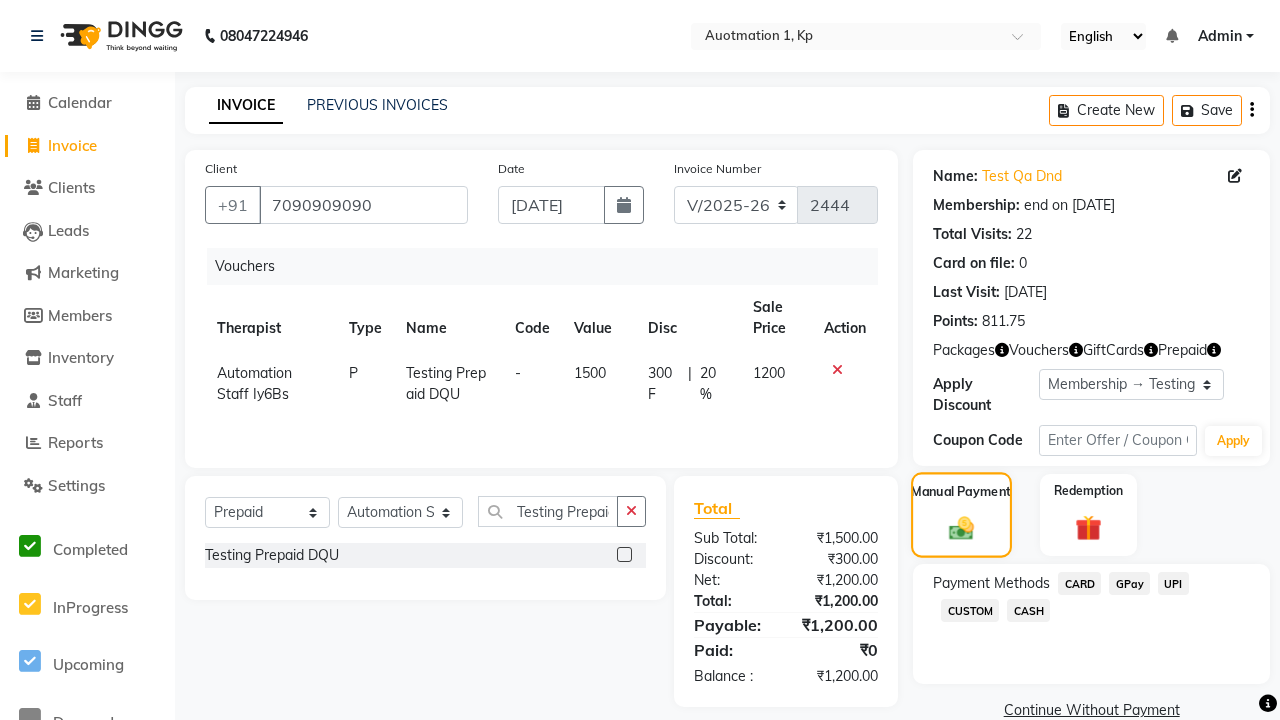 checkbox on "false" 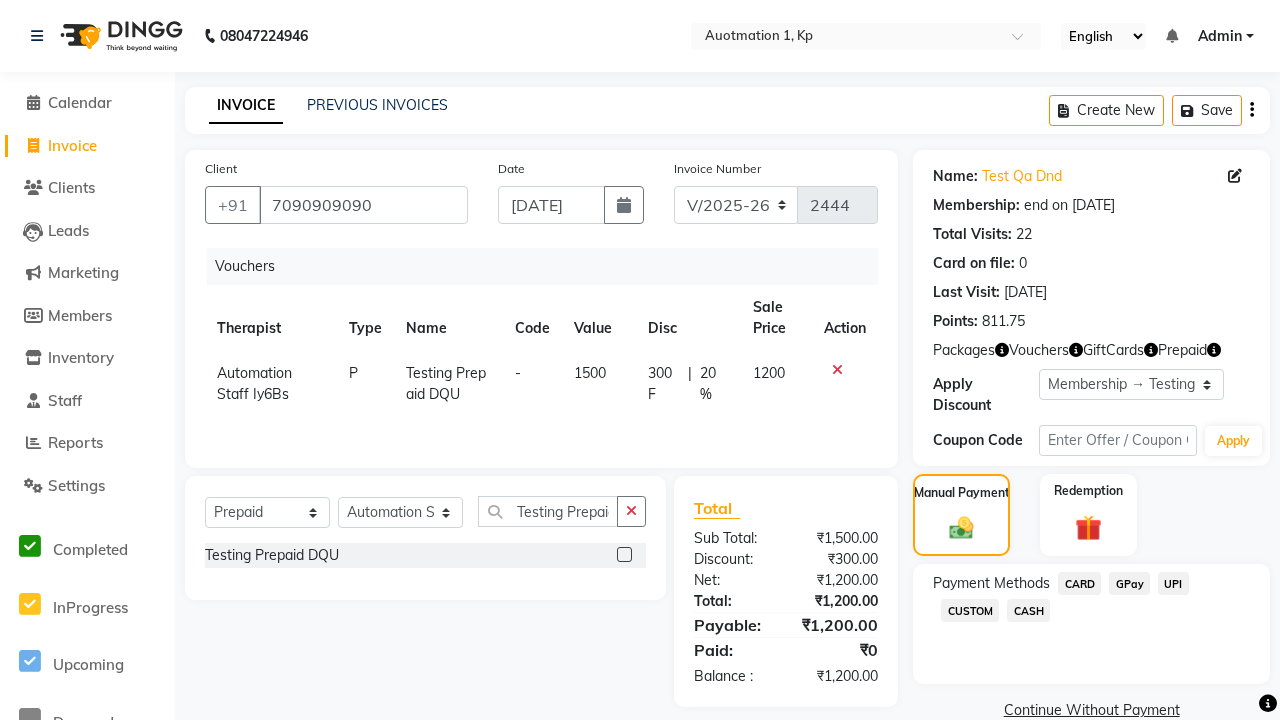 click on "CARD" 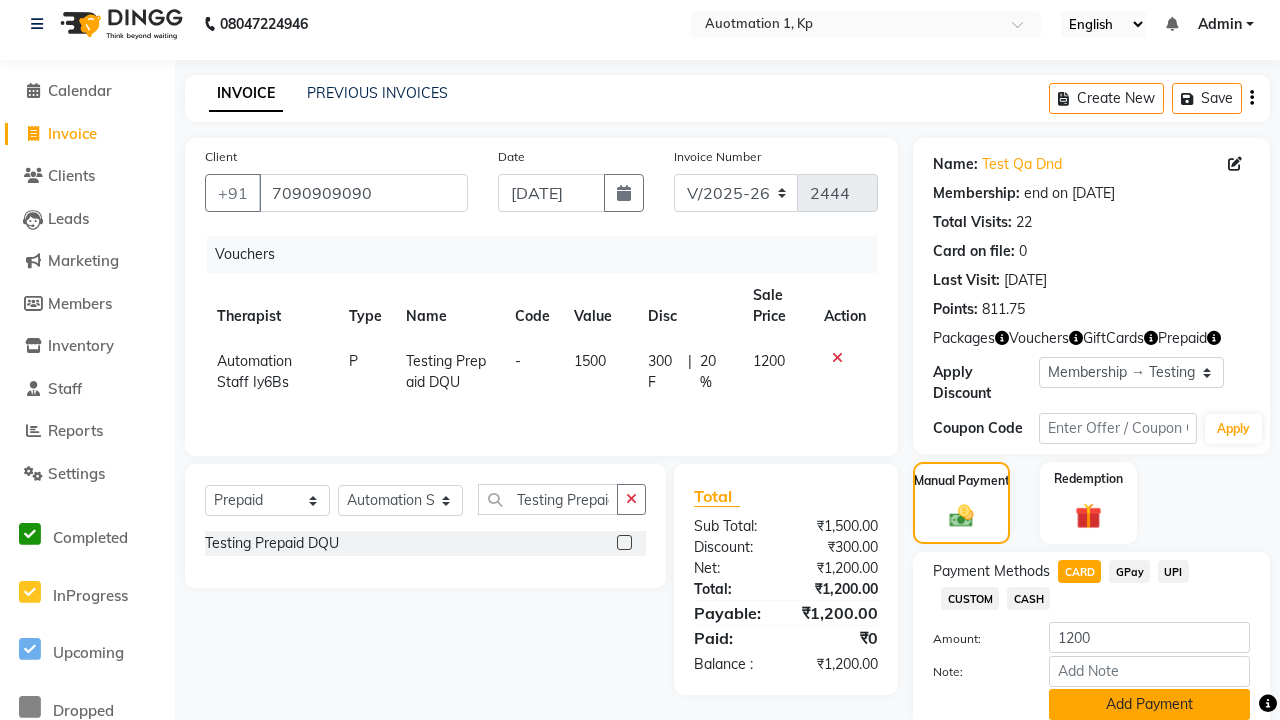 click on "Add Payment" 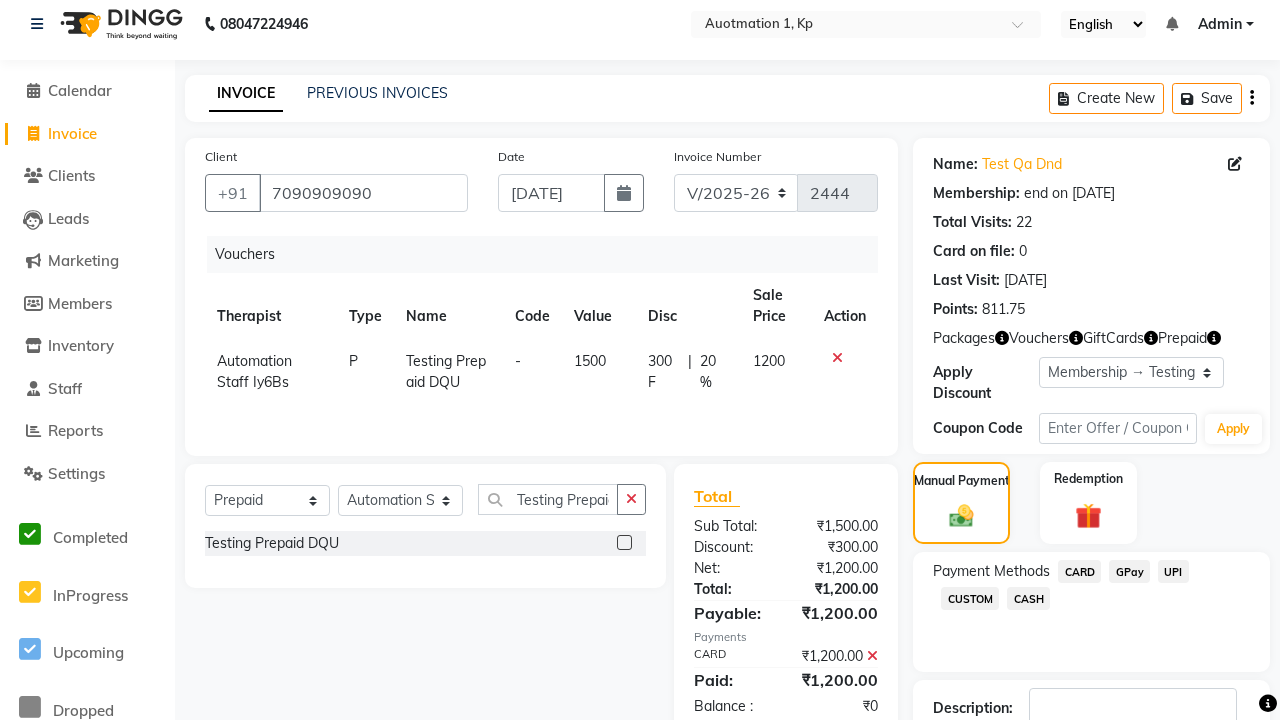 scroll, scrollTop: 148, scrollLeft: 0, axis: vertical 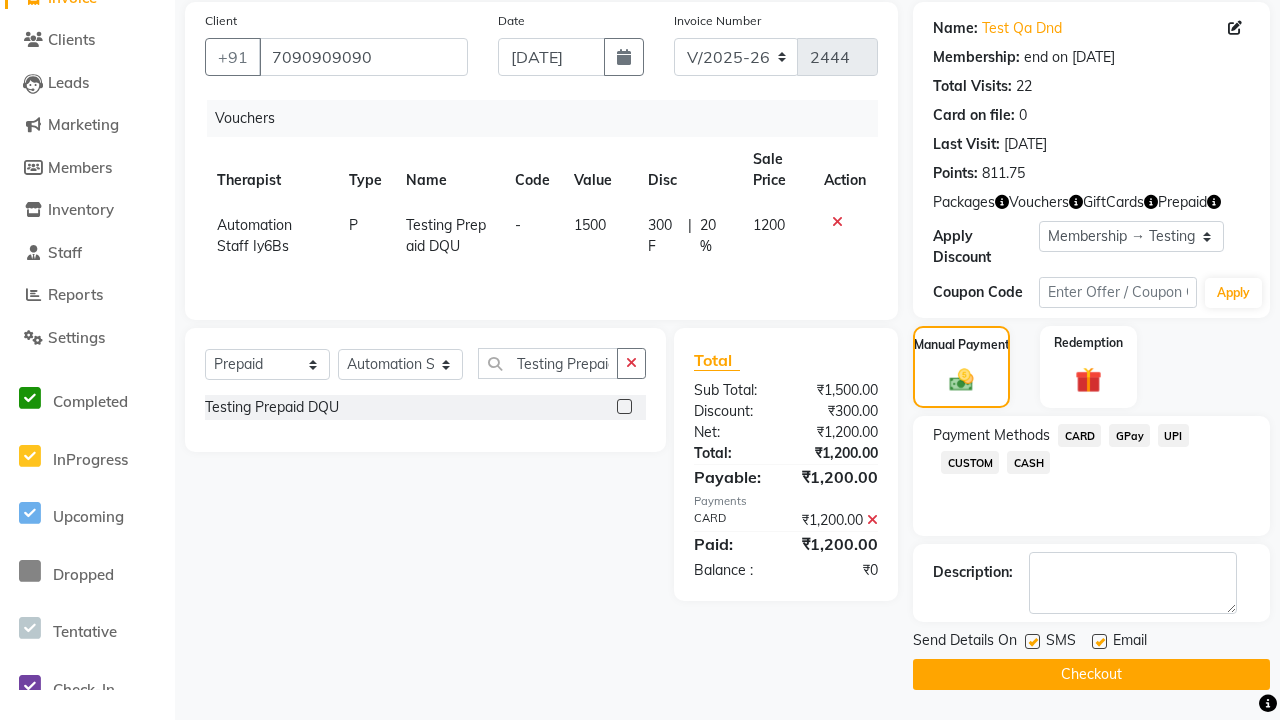 click 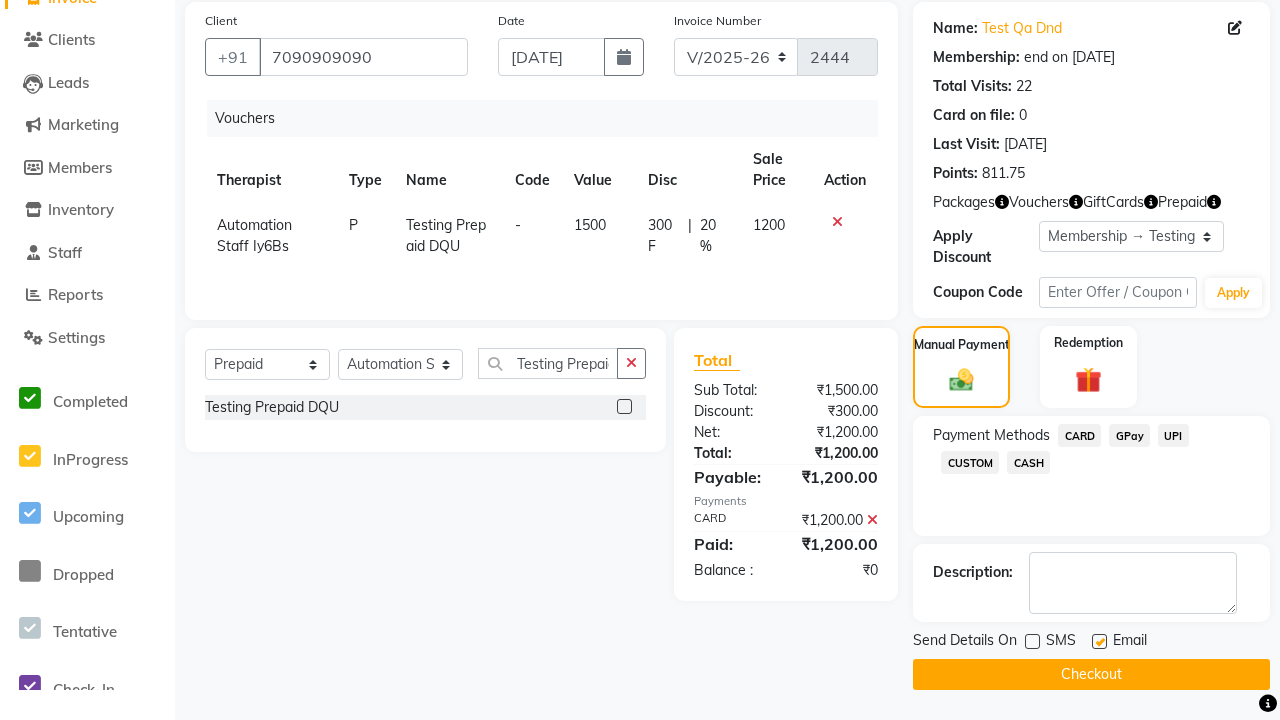 click 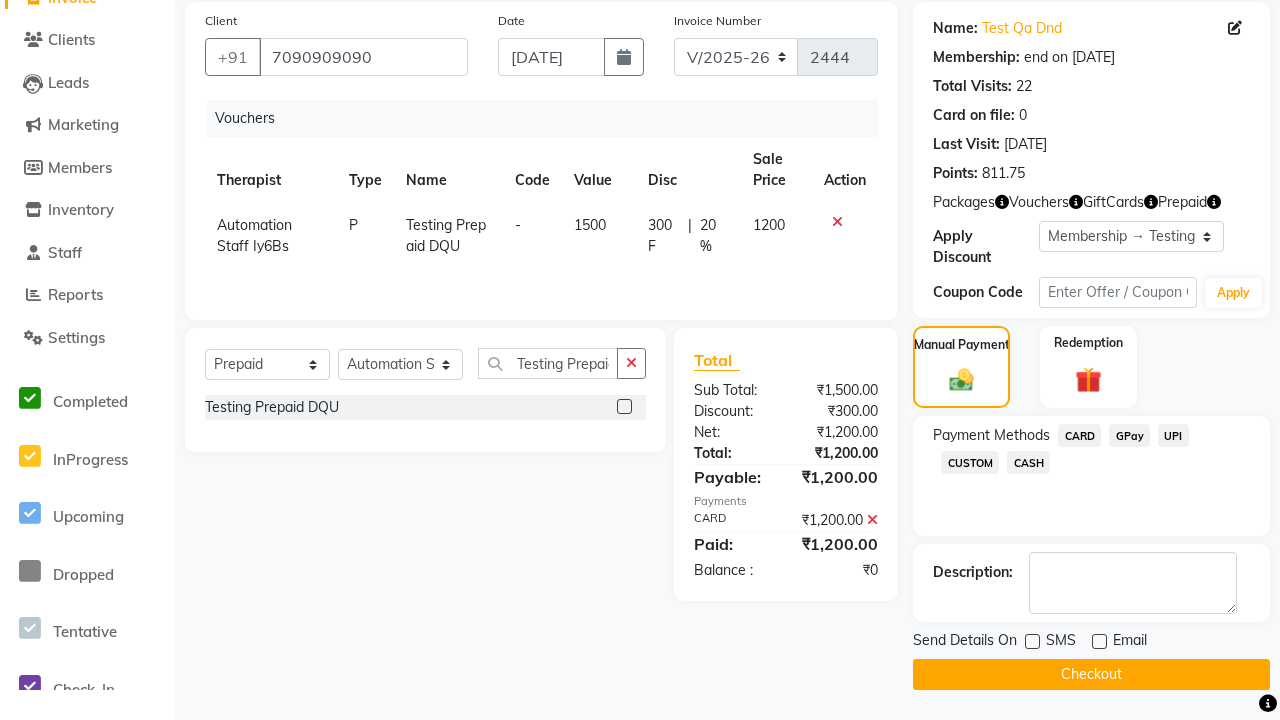 click on "Checkout" 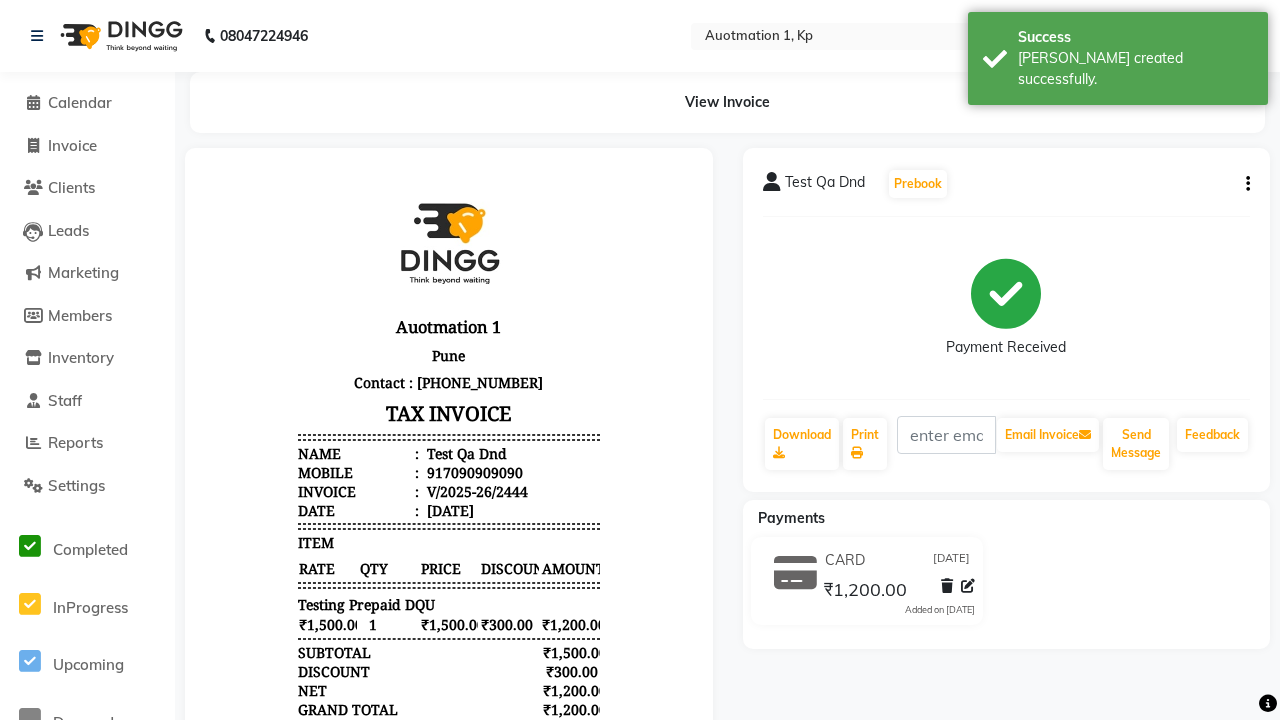 scroll, scrollTop: 0, scrollLeft: 0, axis: both 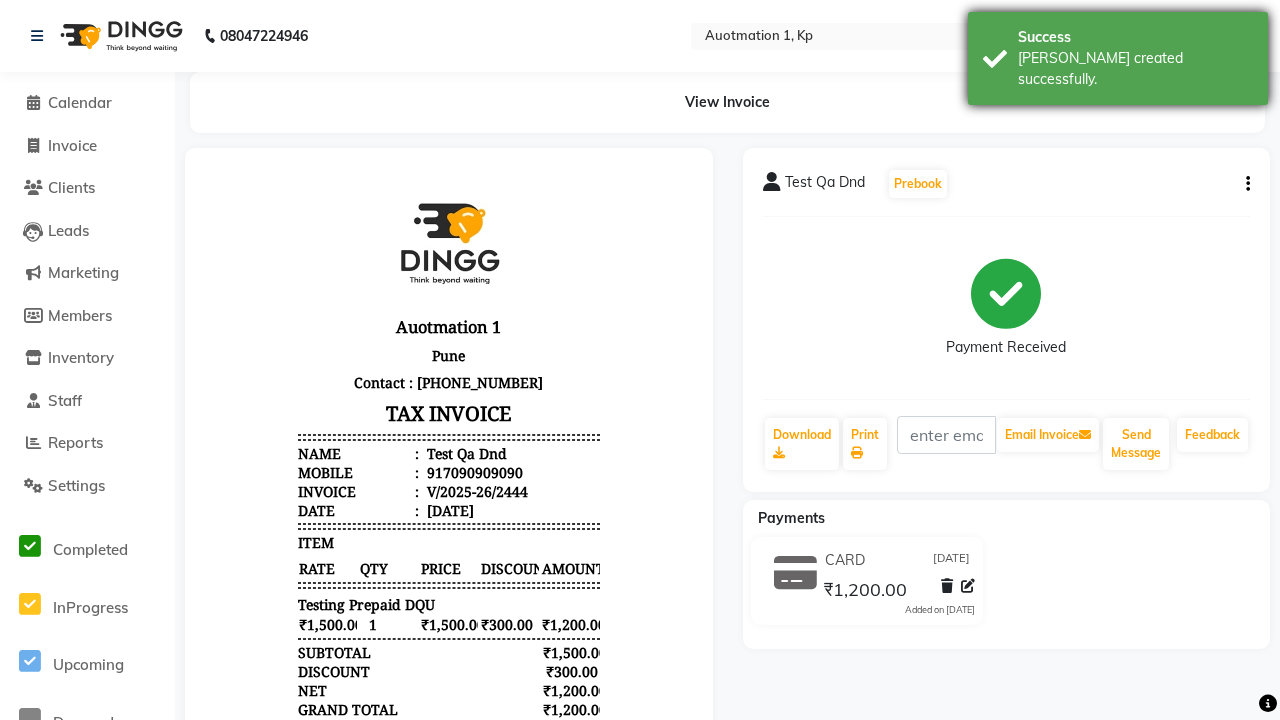 click on "[PERSON_NAME] created successfully." at bounding box center (1135, 69) 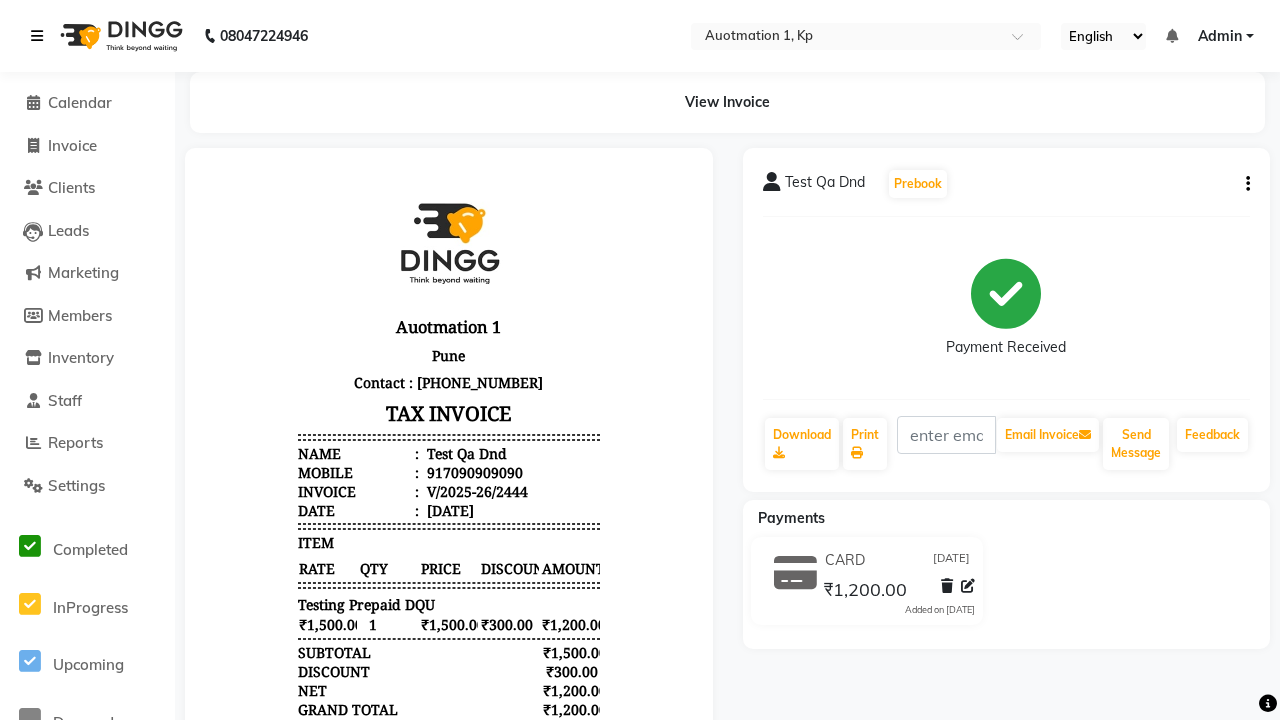 click at bounding box center (37, 36) 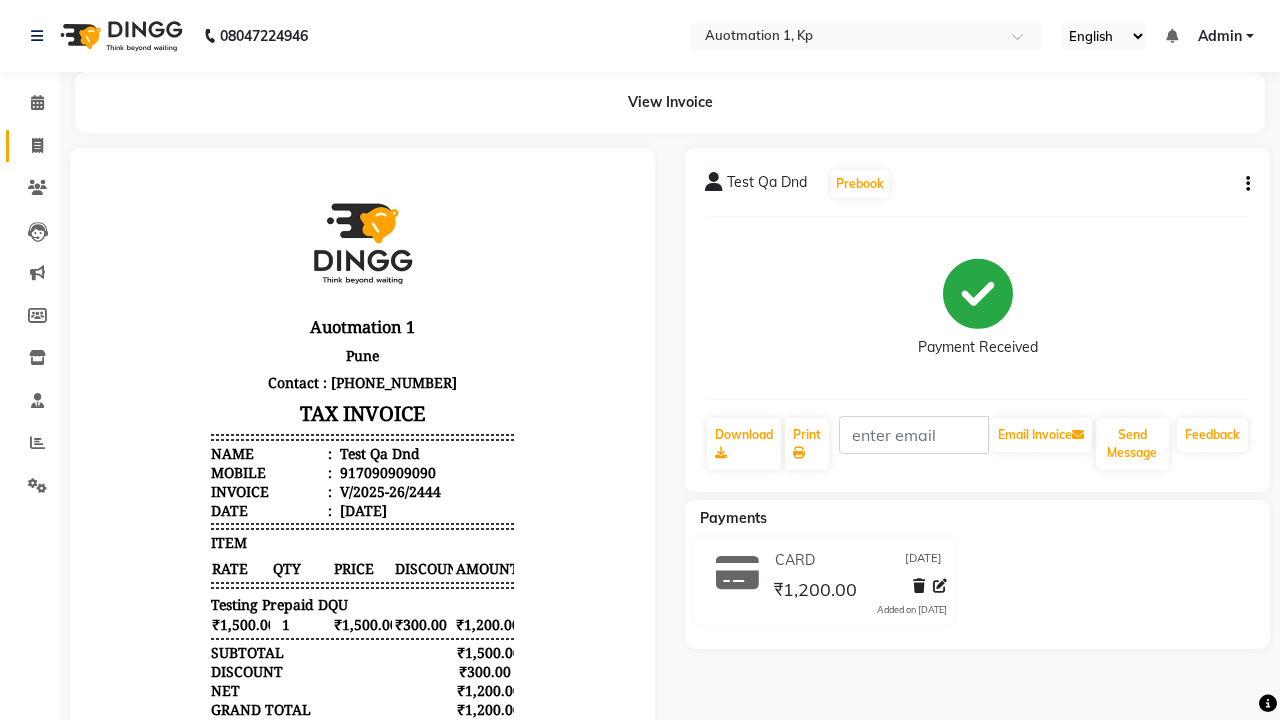 click 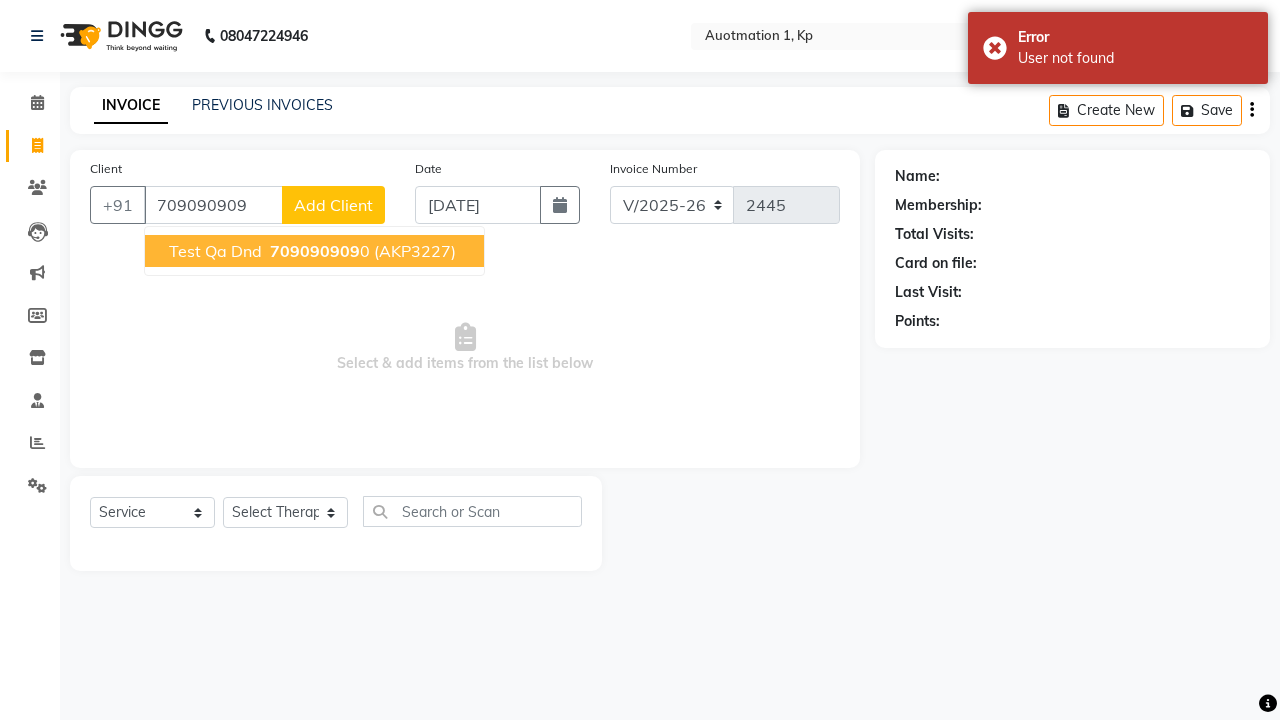 click on "709090909" at bounding box center [315, 251] 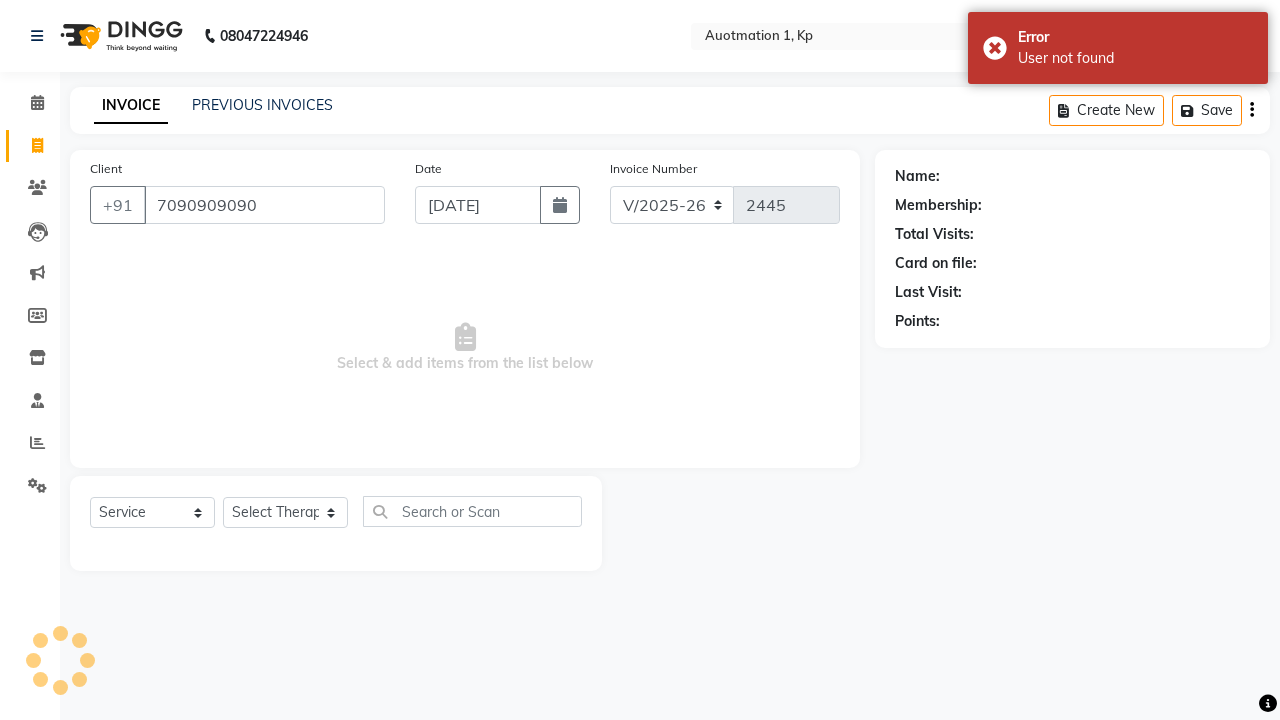 type on "7090909090" 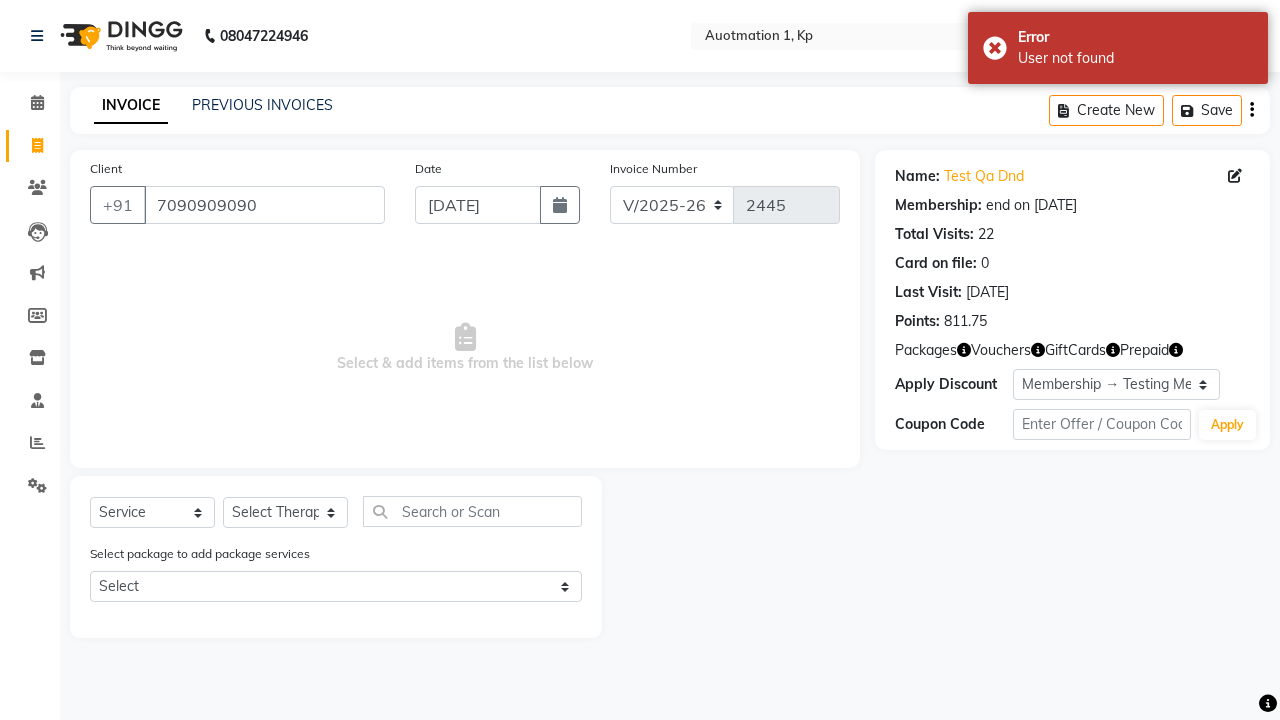 select on "0:" 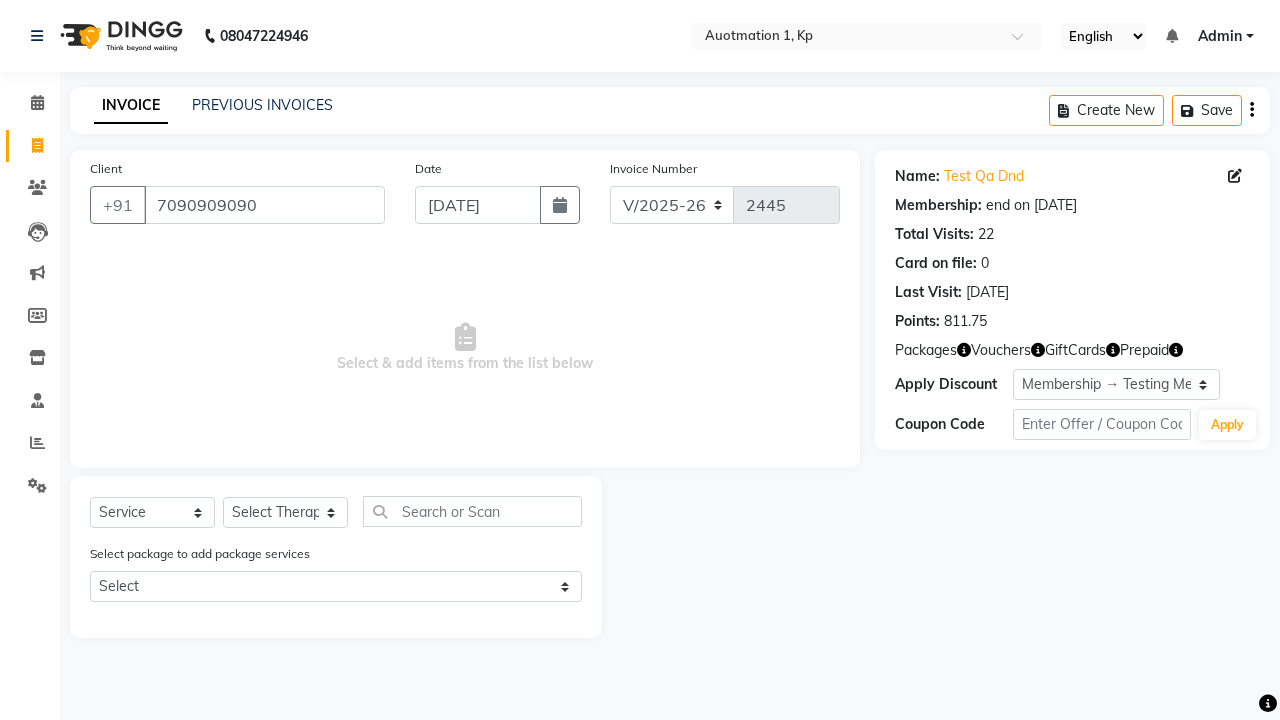 select on "5421" 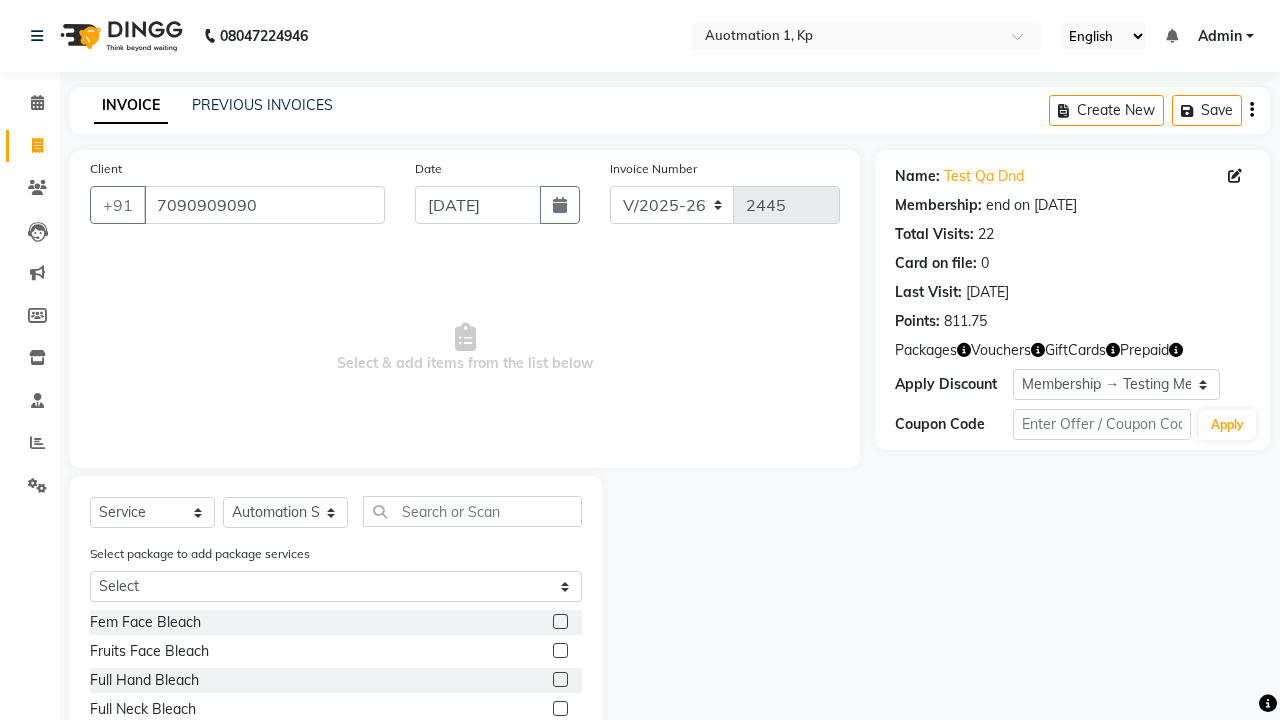 click 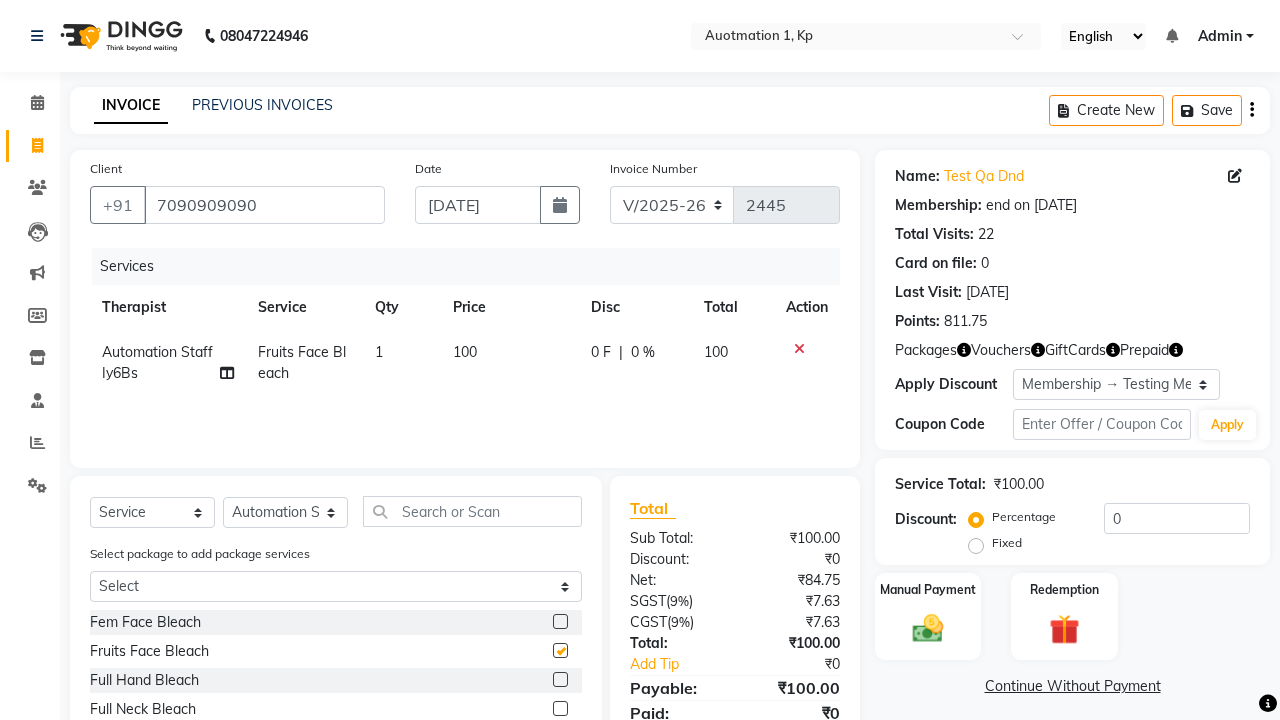 checkbox on "false" 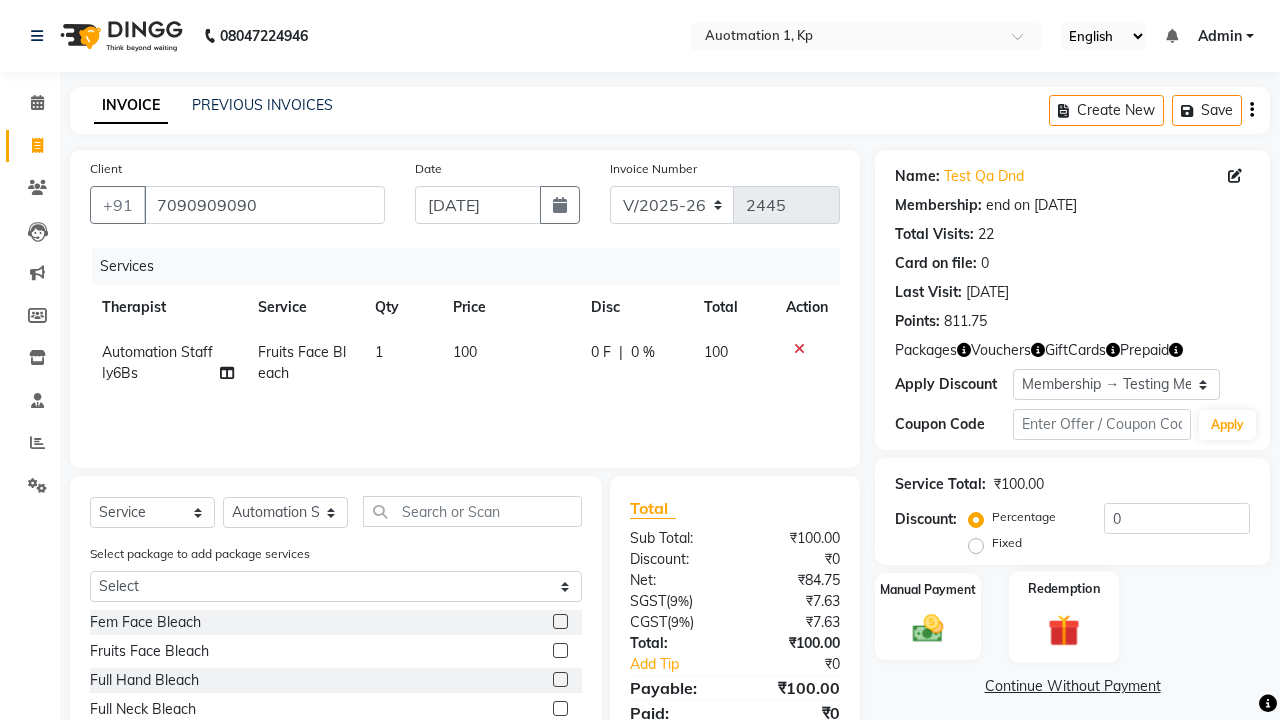 click 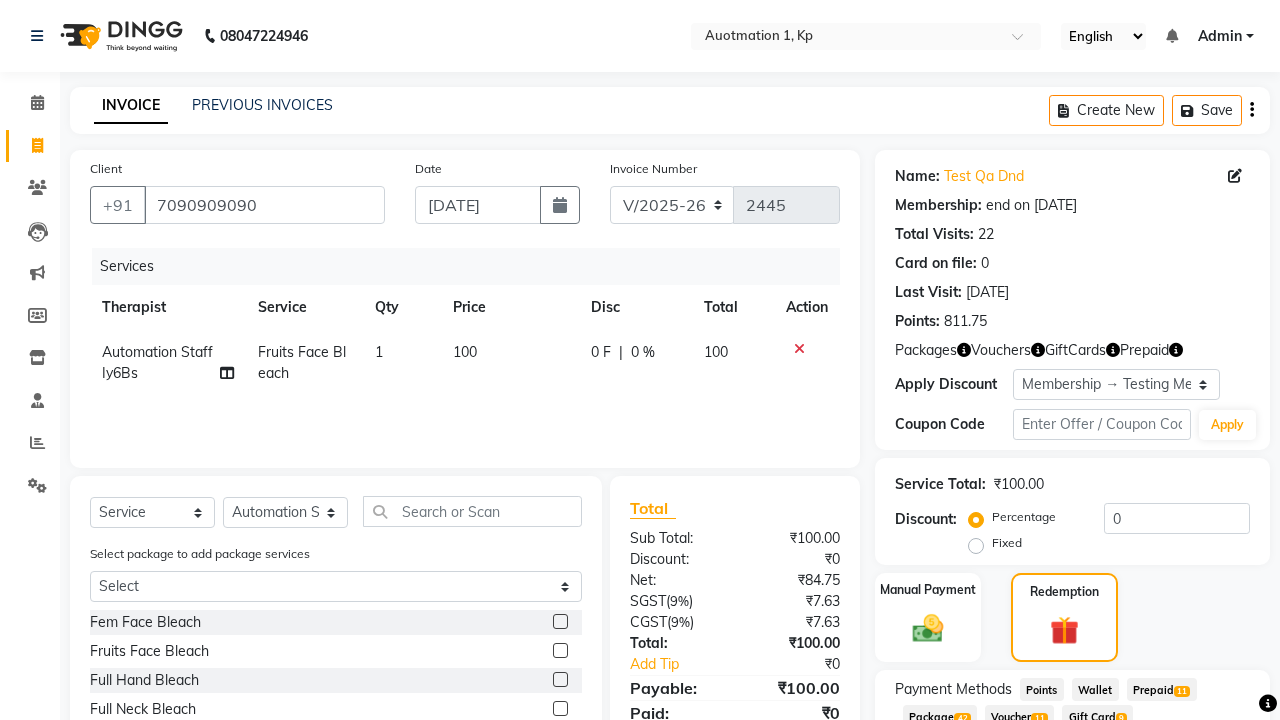 click on "Prepaid  11" 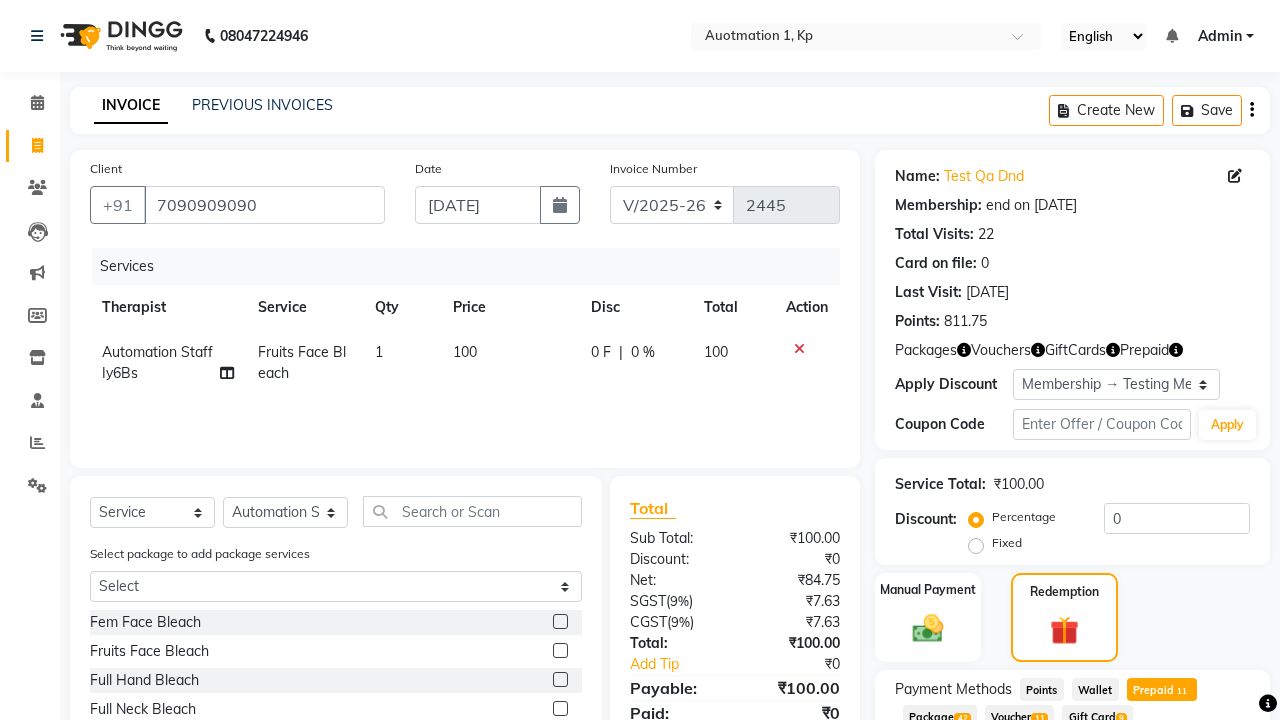 scroll, scrollTop: 127, scrollLeft: 0, axis: vertical 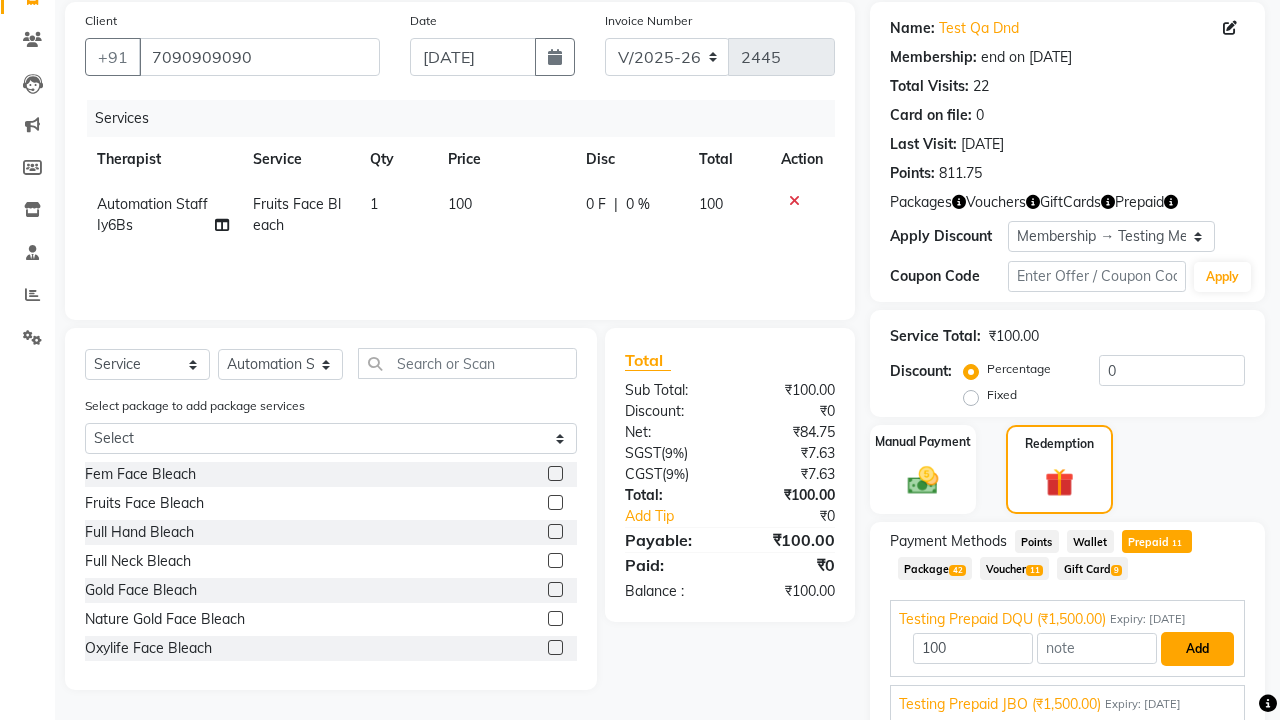 click on "Add" at bounding box center [1197, 649] 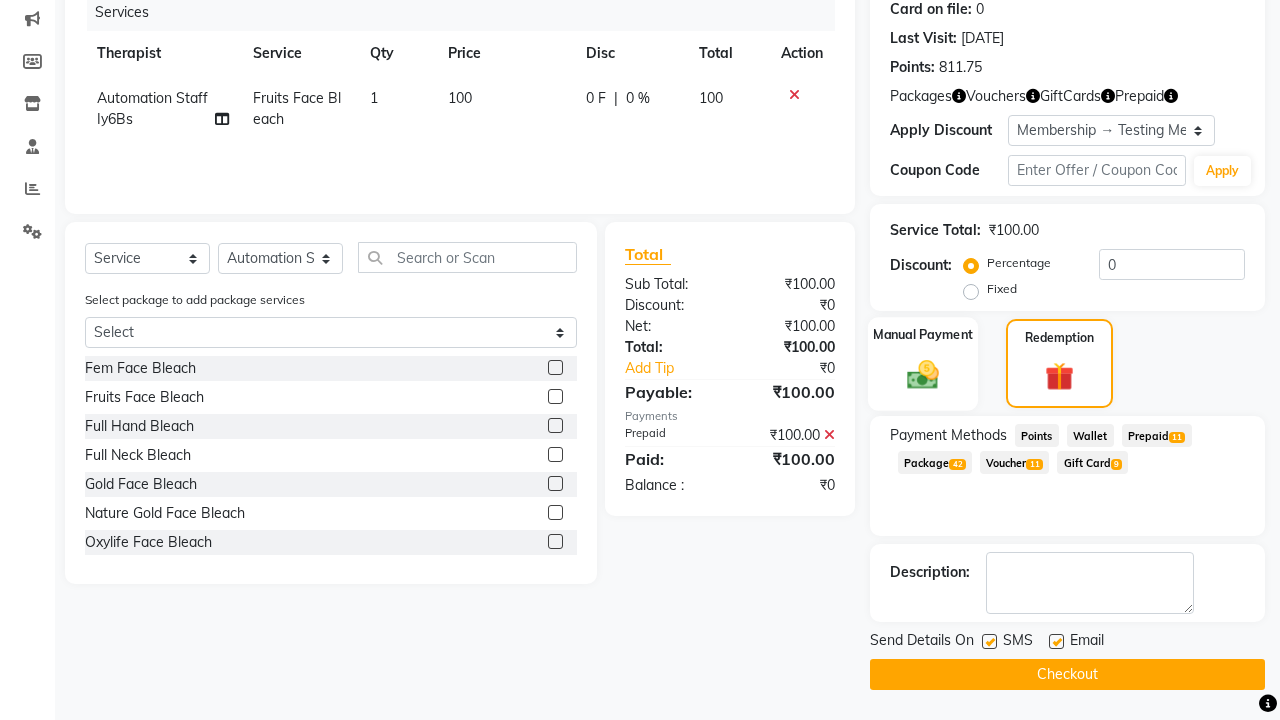click 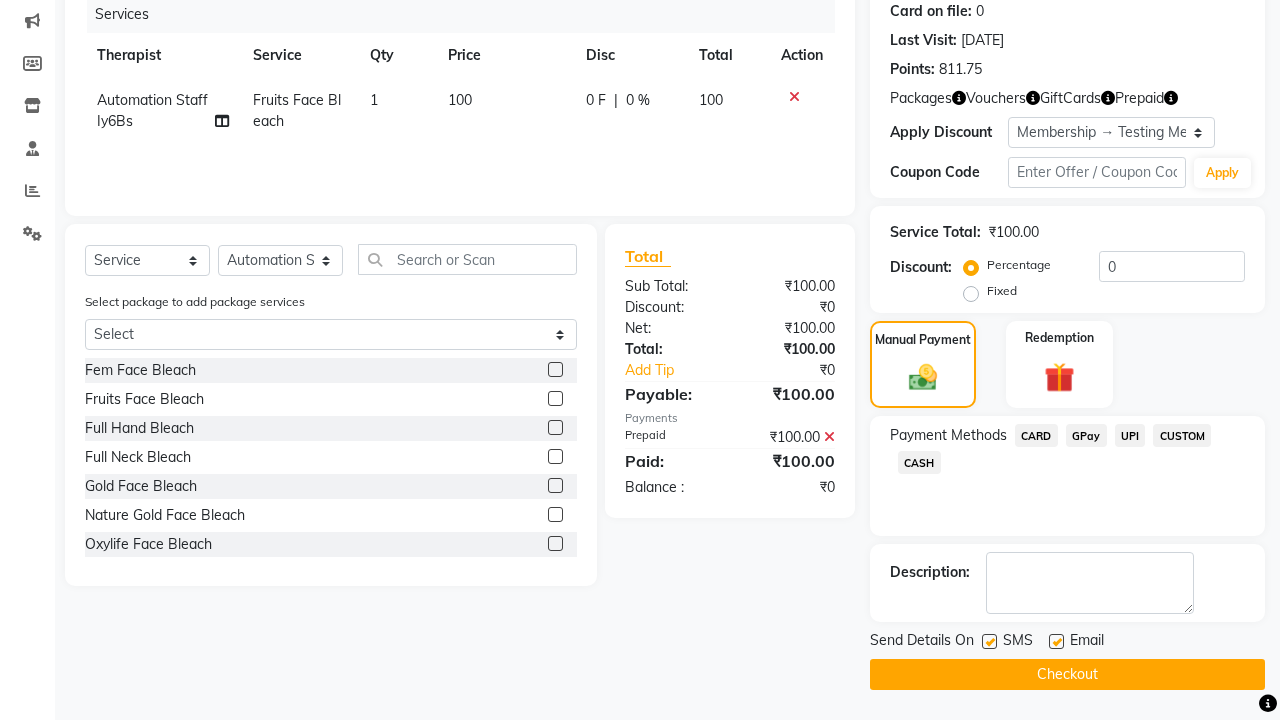 click on "CARD" 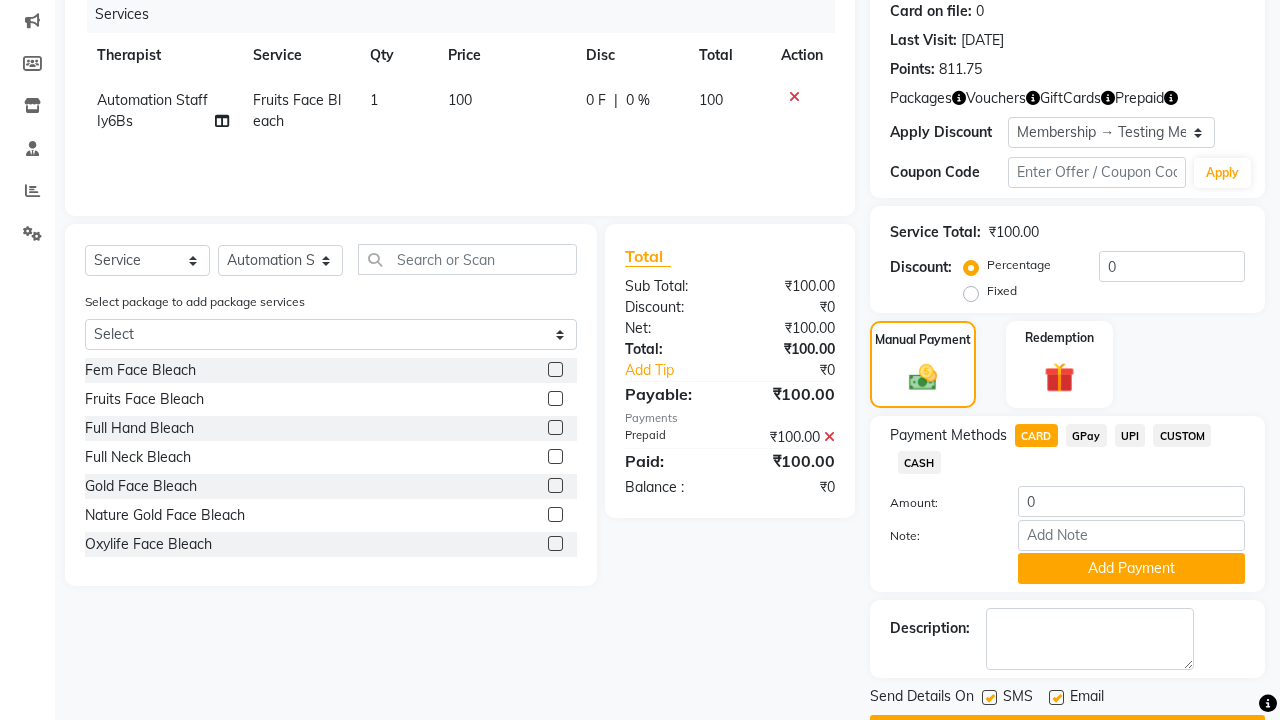scroll, scrollTop: 254, scrollLeft: 0, axis: vertical 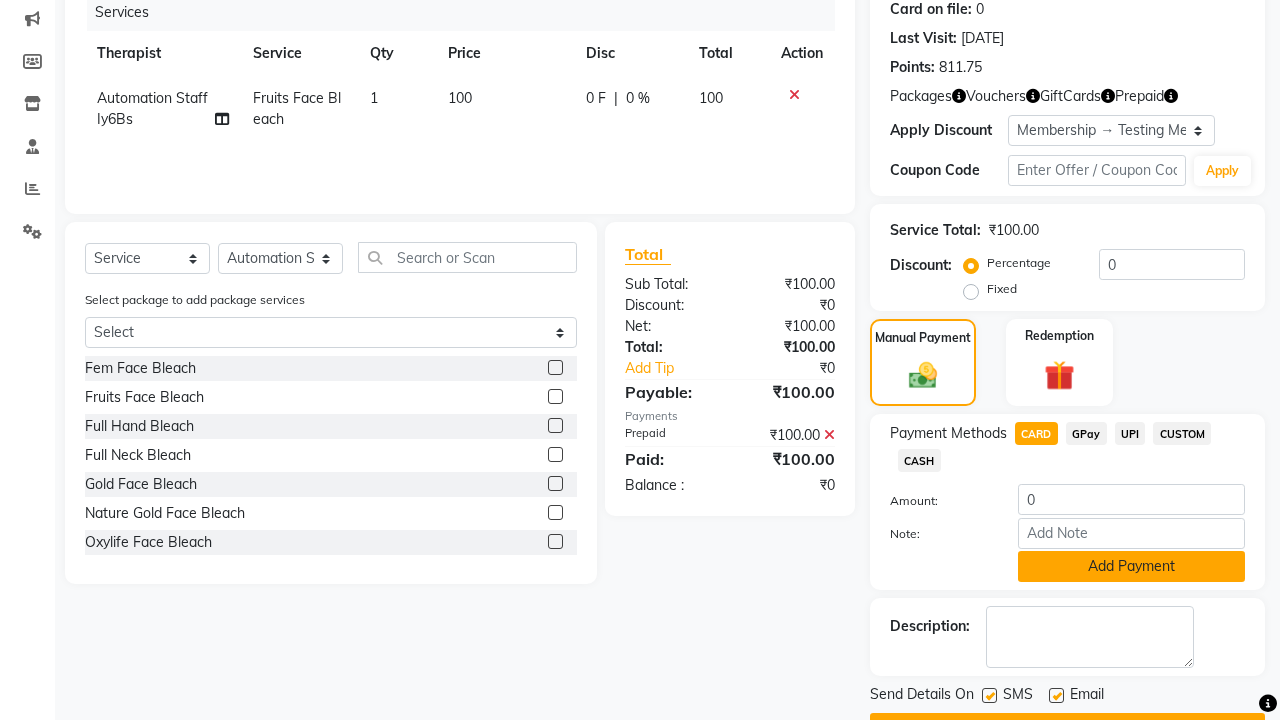 click on "Add Payment" 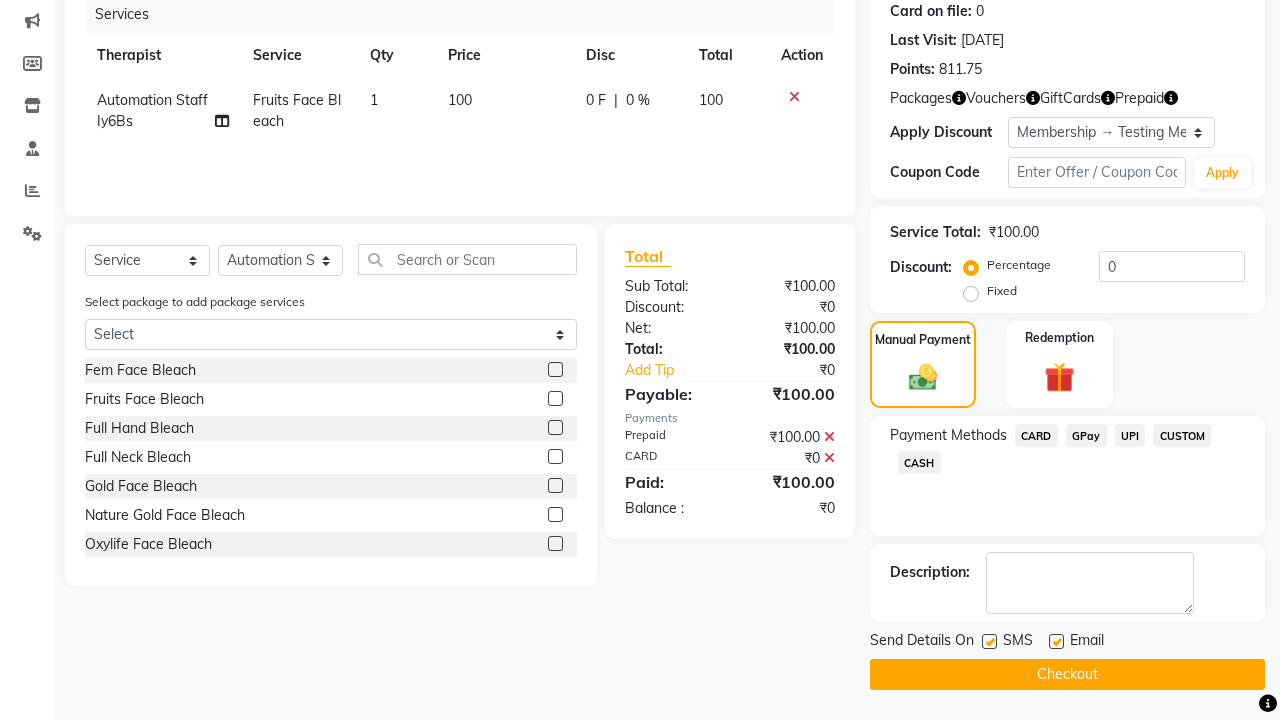 scroll, scrollTop: 252, scrollLeft: 0, axis: vertical 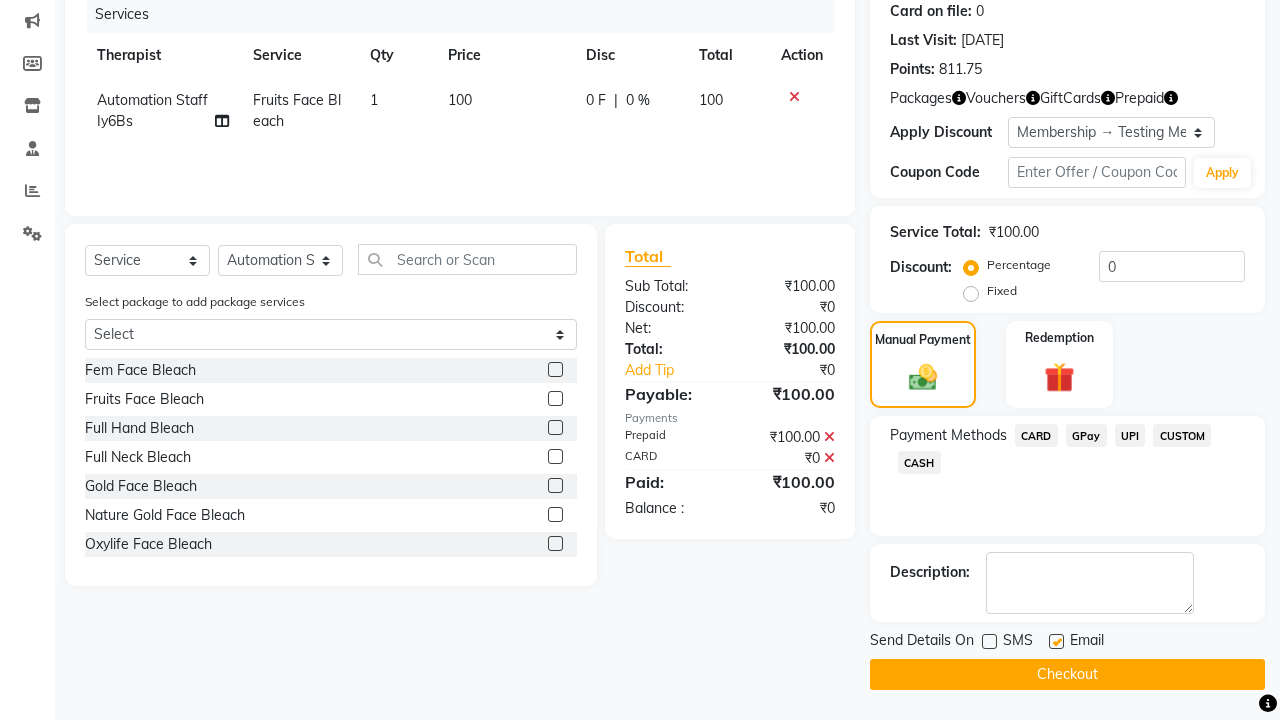 click 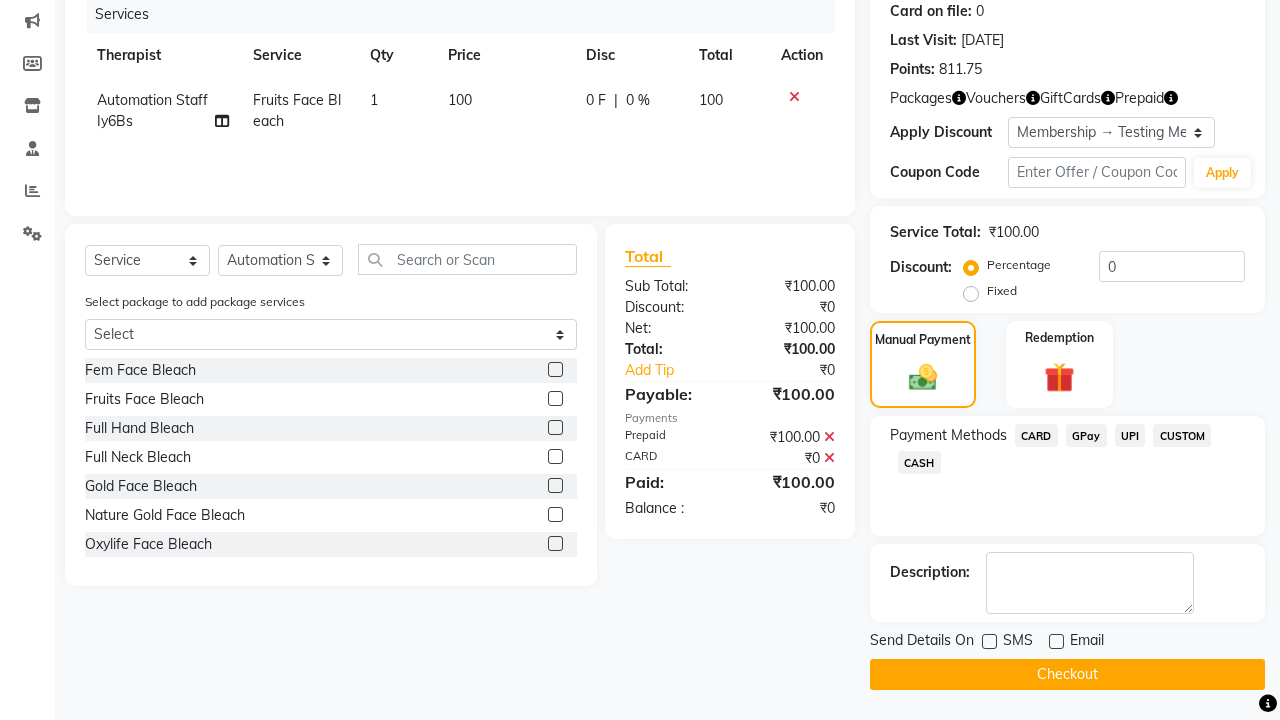 click on "Checkout" 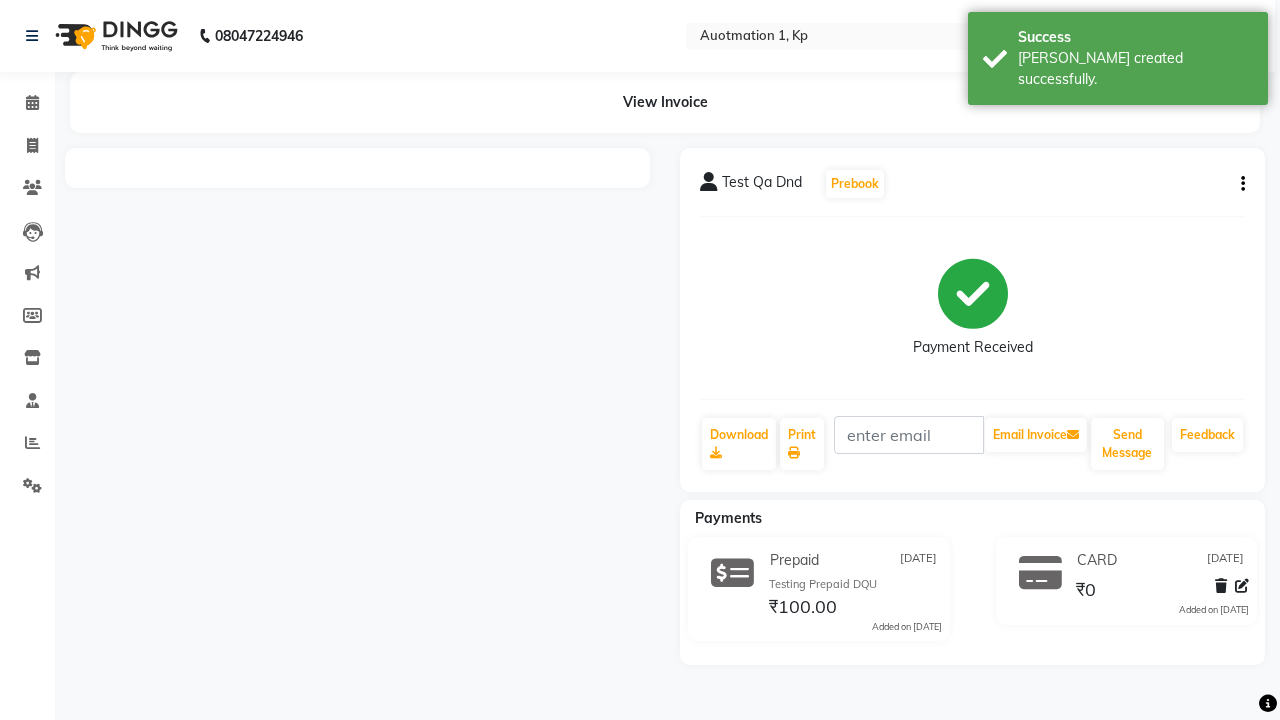 scroll, scrollTop: 0, scrollLeft: 0, axis: both 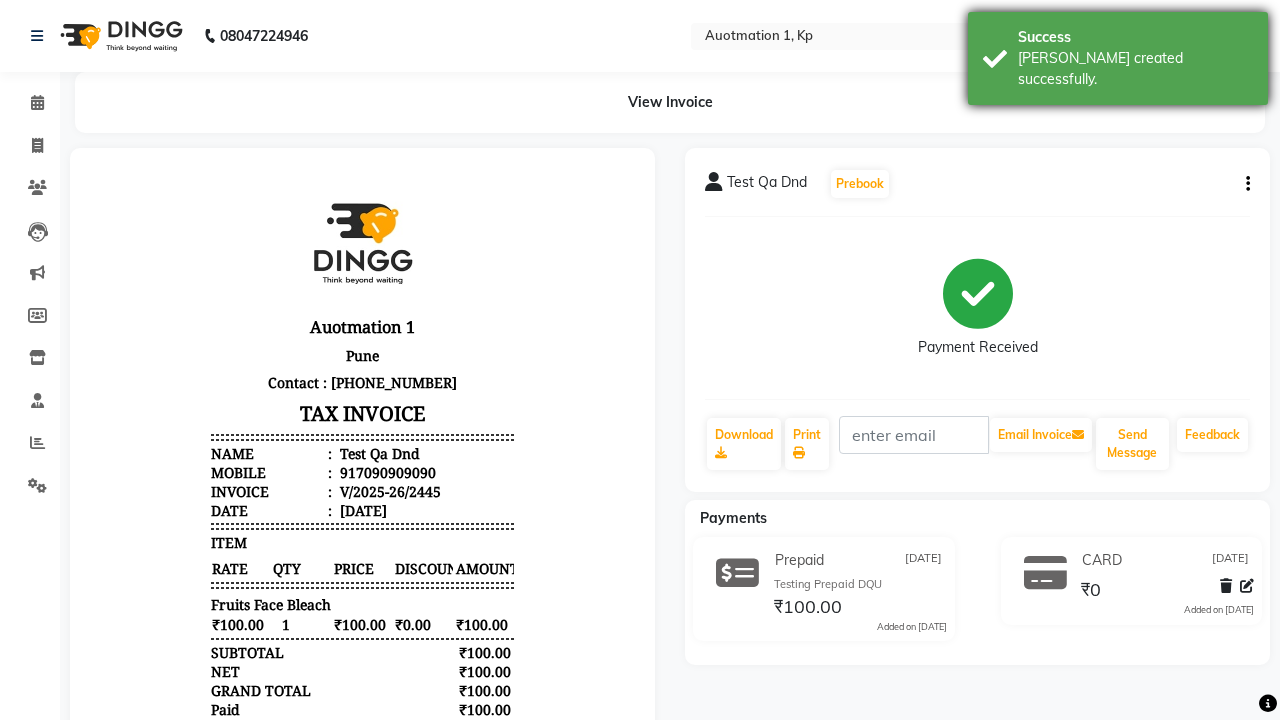 click on "[PERSON_NAME] created successfully." at bounding box center (1135, 69) 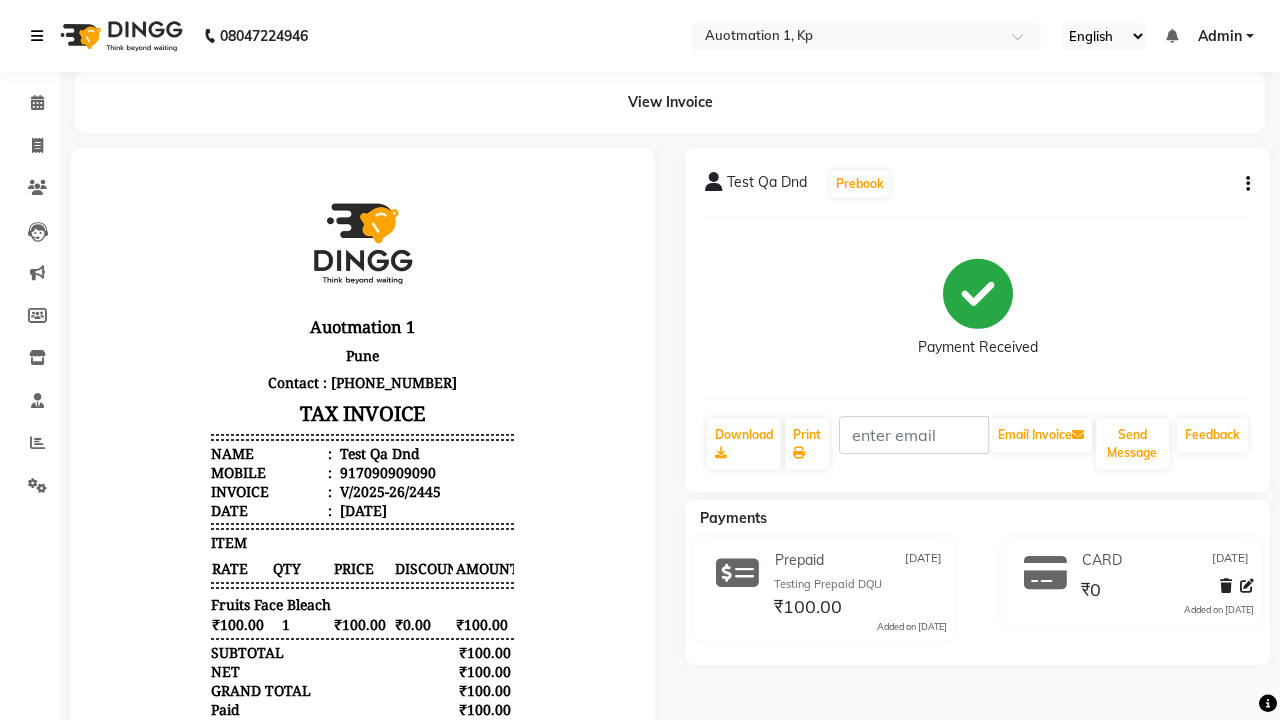 click at bounding box center [37, 36] 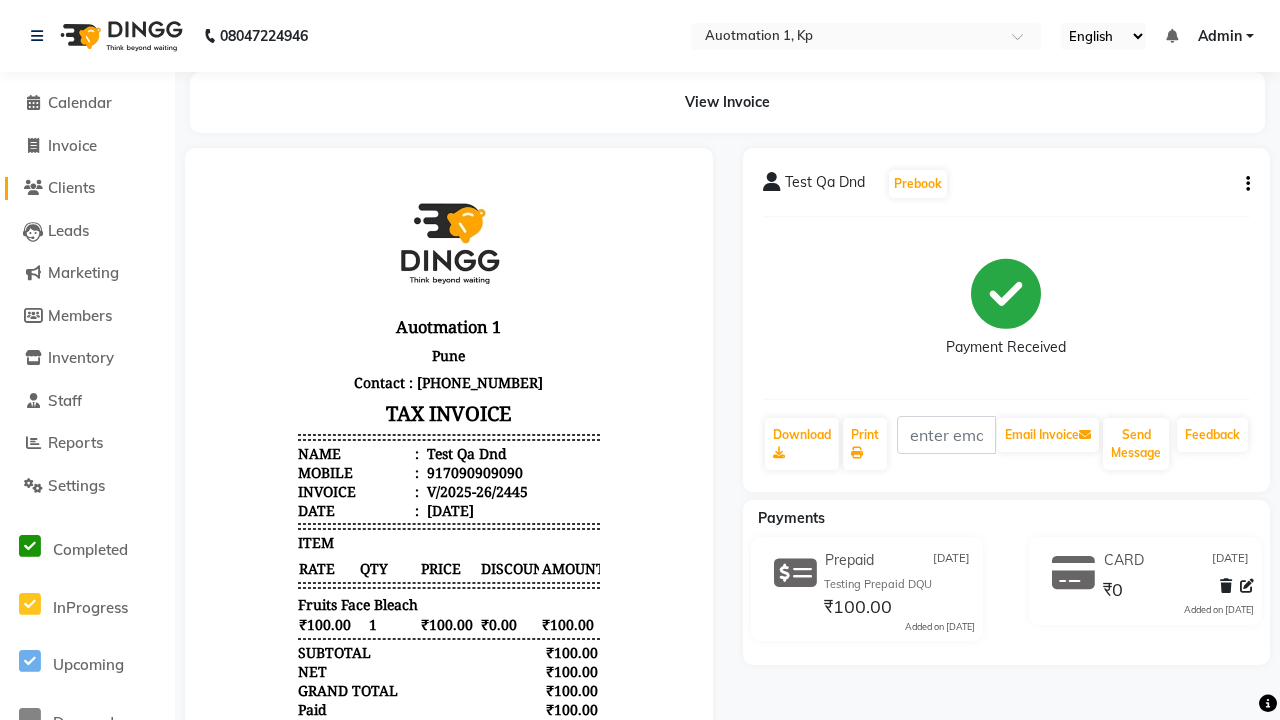 click on "Clients" 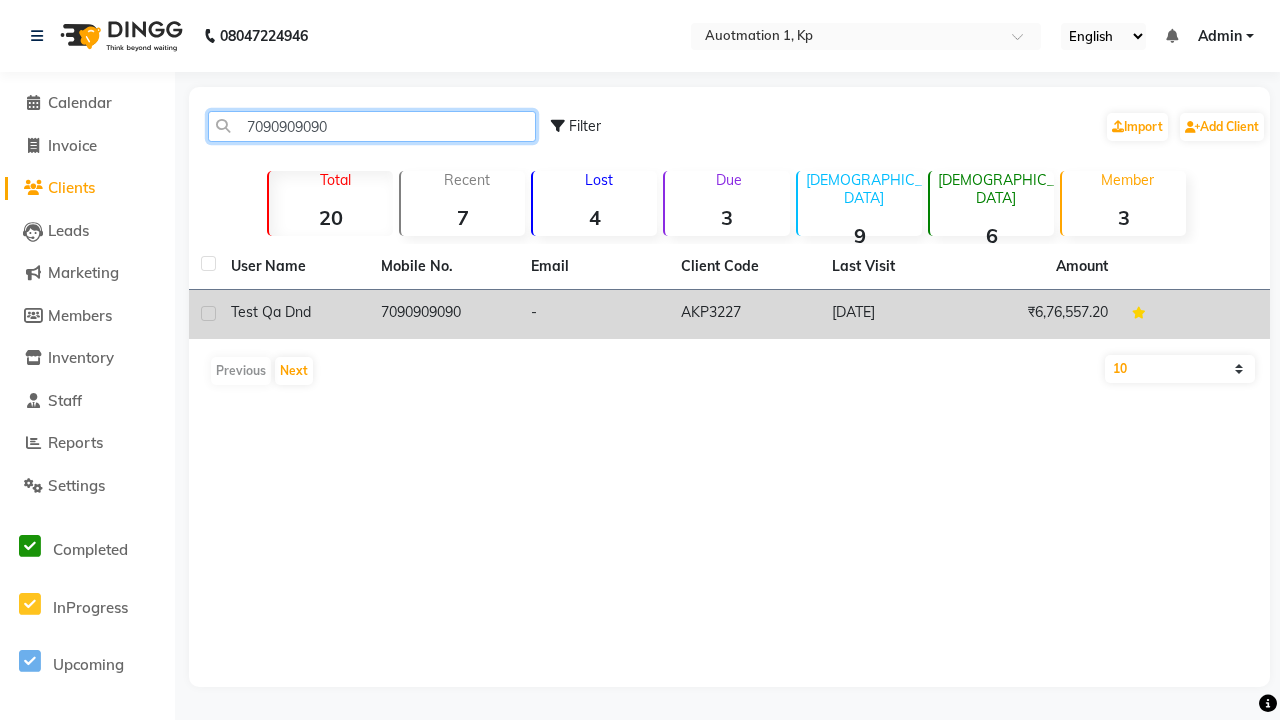 type on "7090909090" 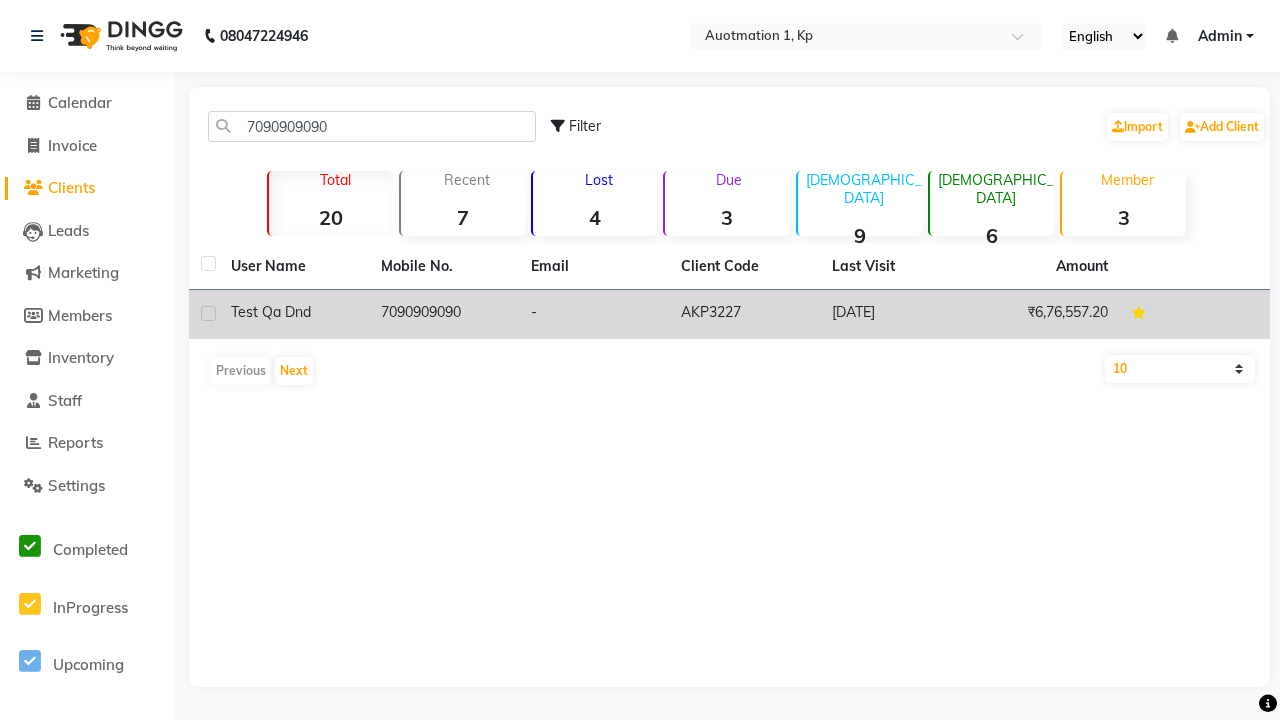 click on "7090909090" 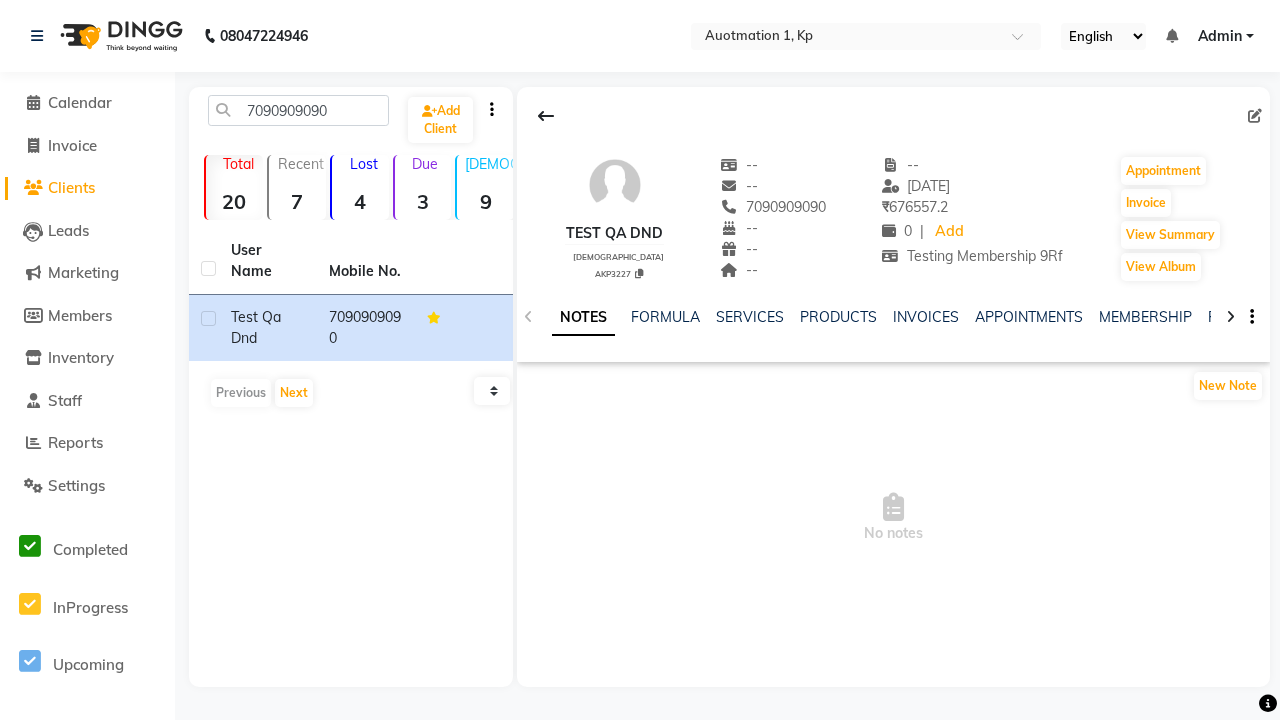 click on "VOUCHERS" 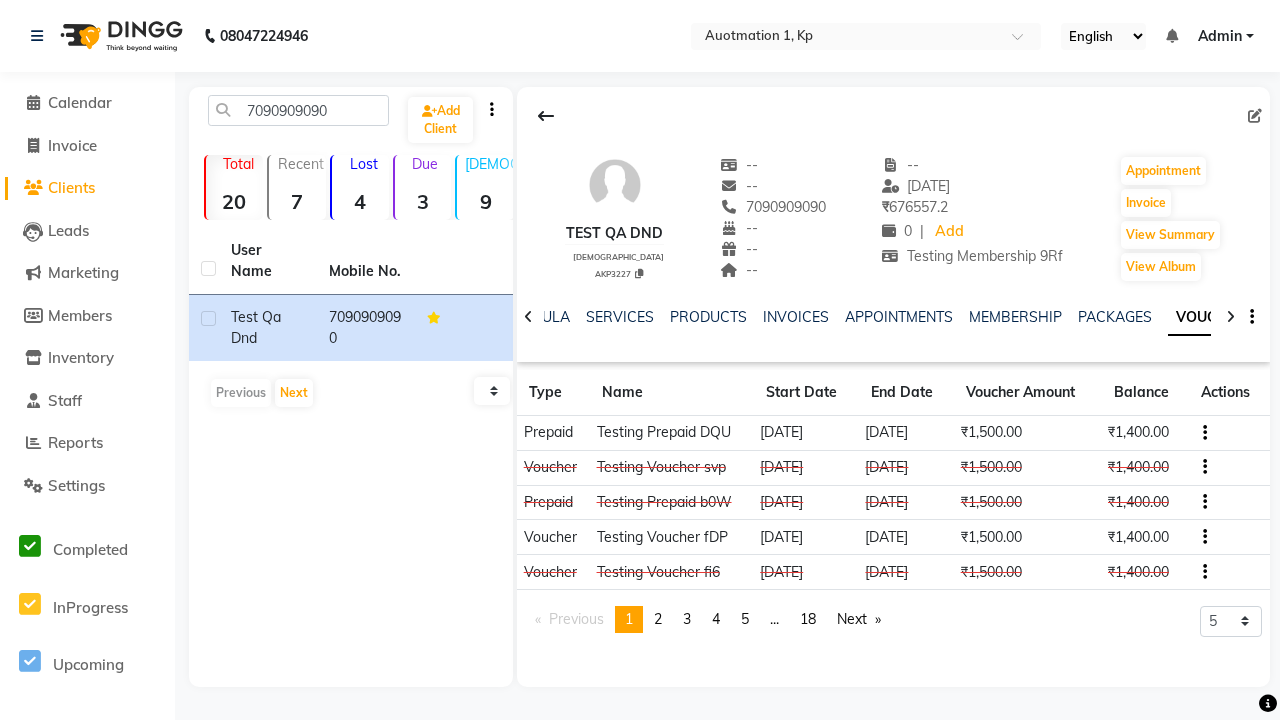 scroll, scrollTop: 0, scrollLeft: 460, axis: horizontal 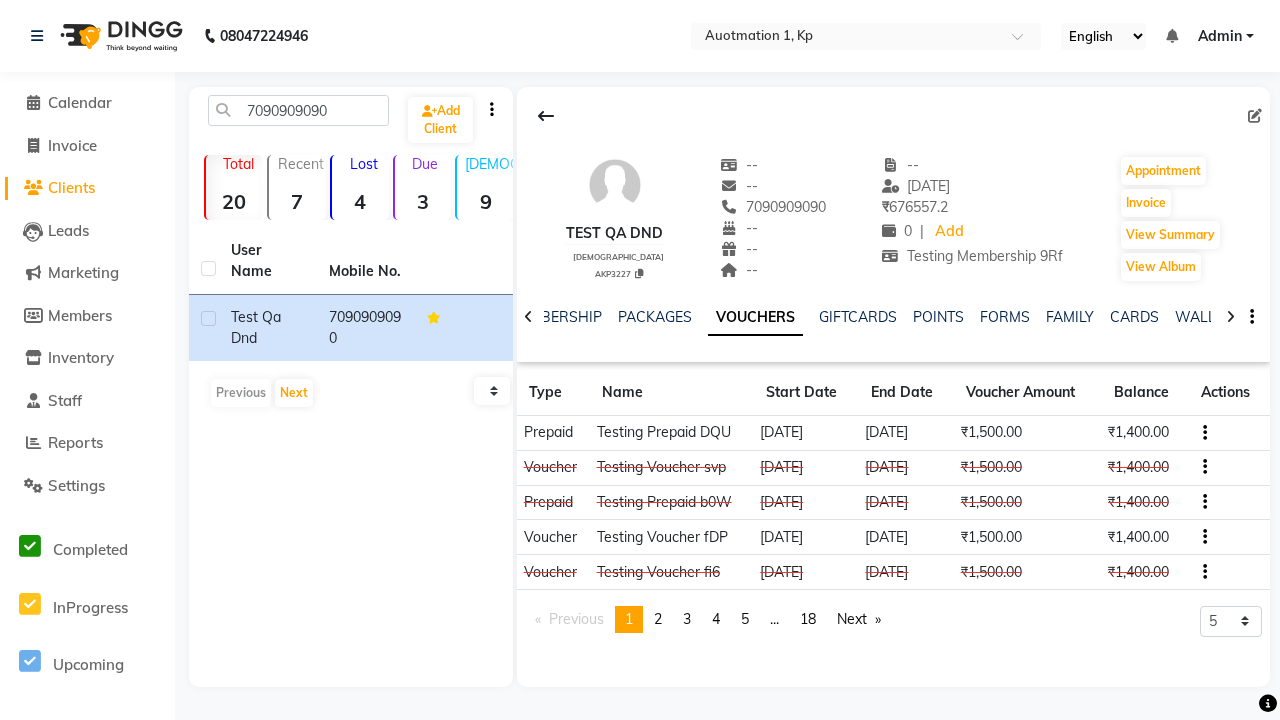 click 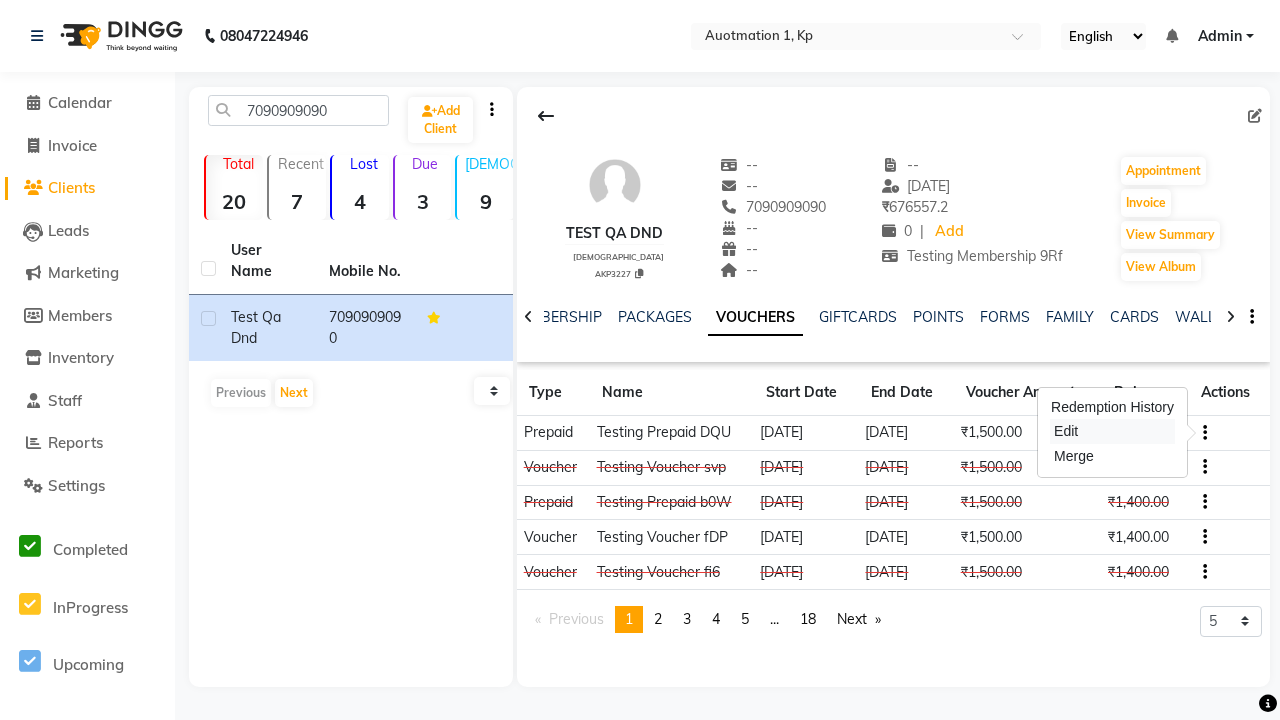 click on "Edit" at bounding box center [1112, 431] 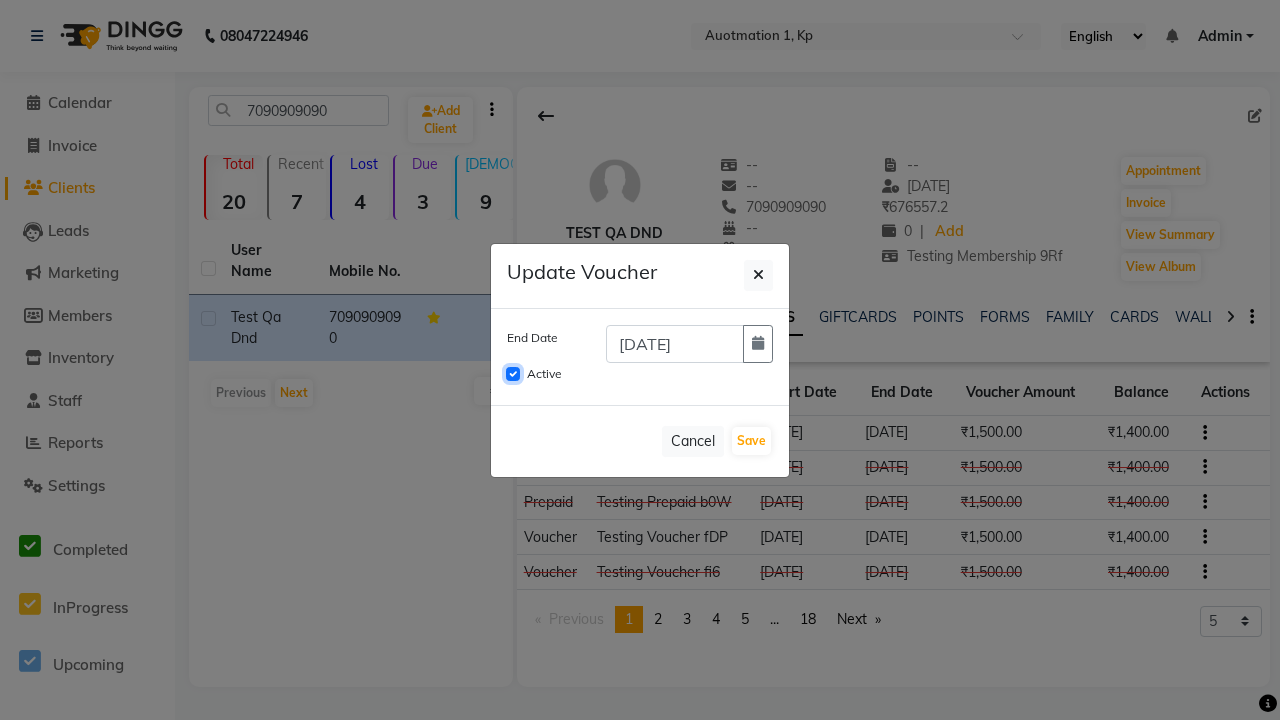 click on "Active" at bounding box center (513, 374) 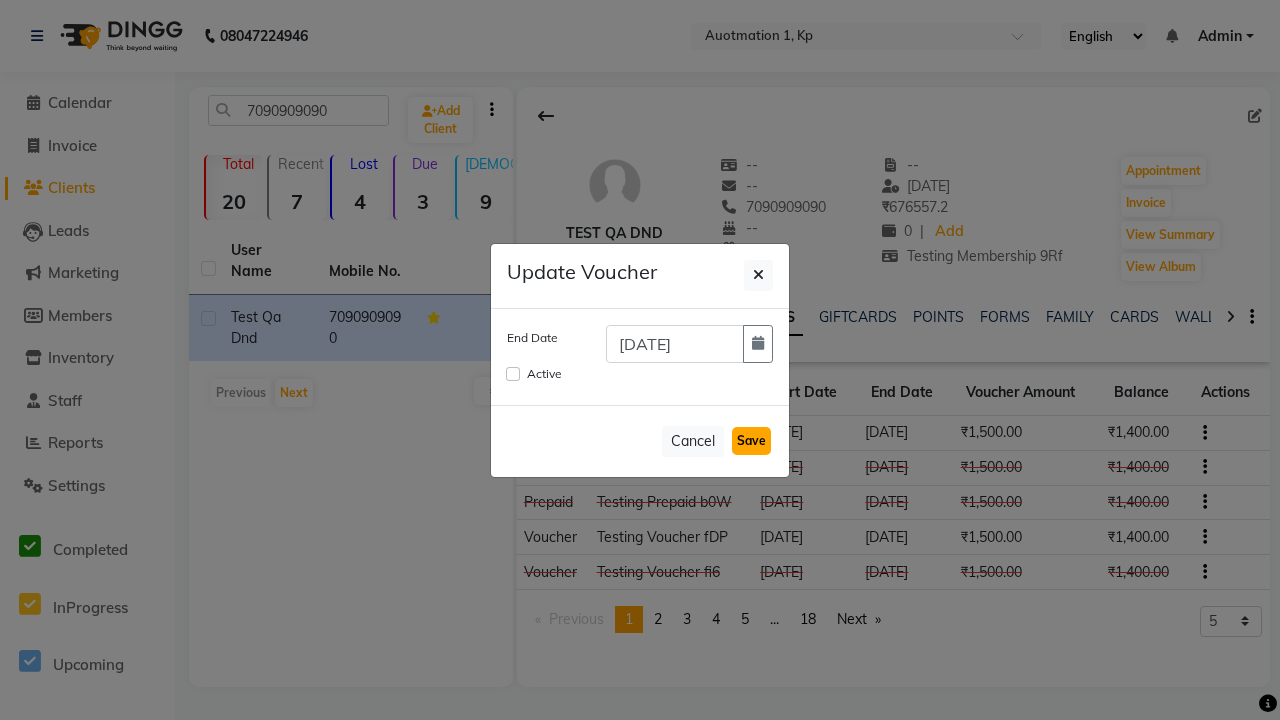click on "Save" 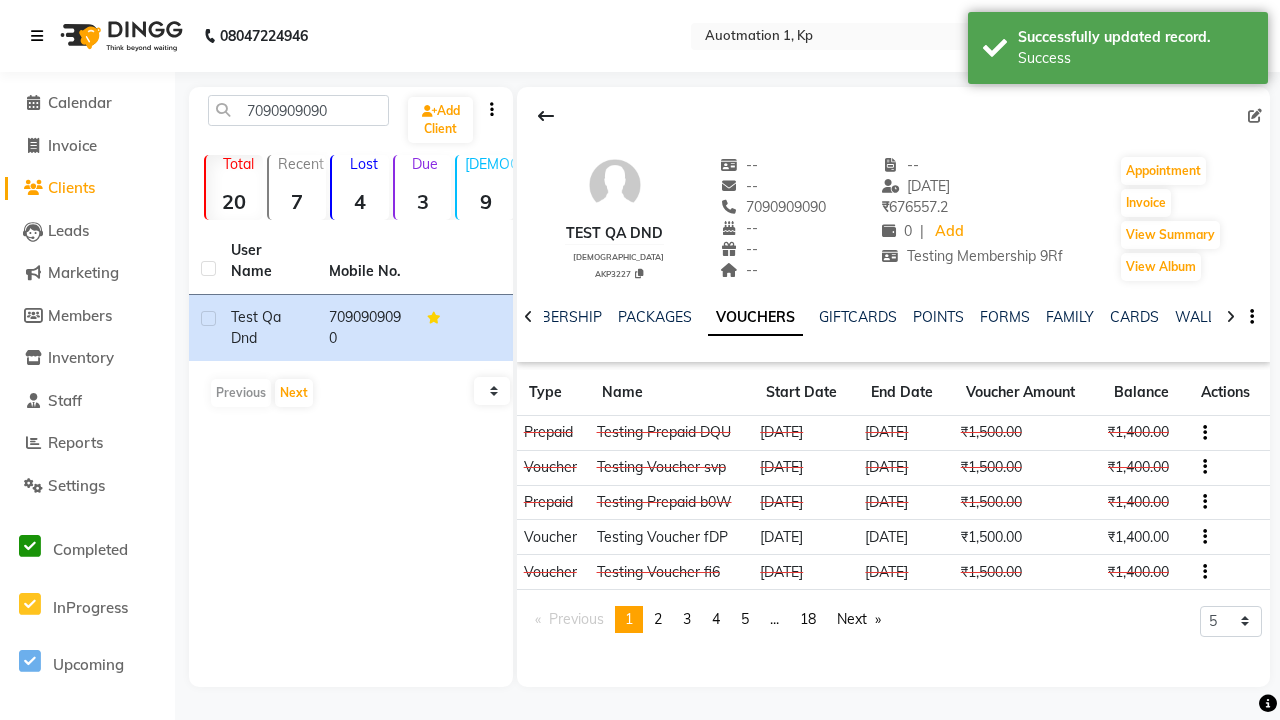 click on "Success" at bounding box center (1135, 58) 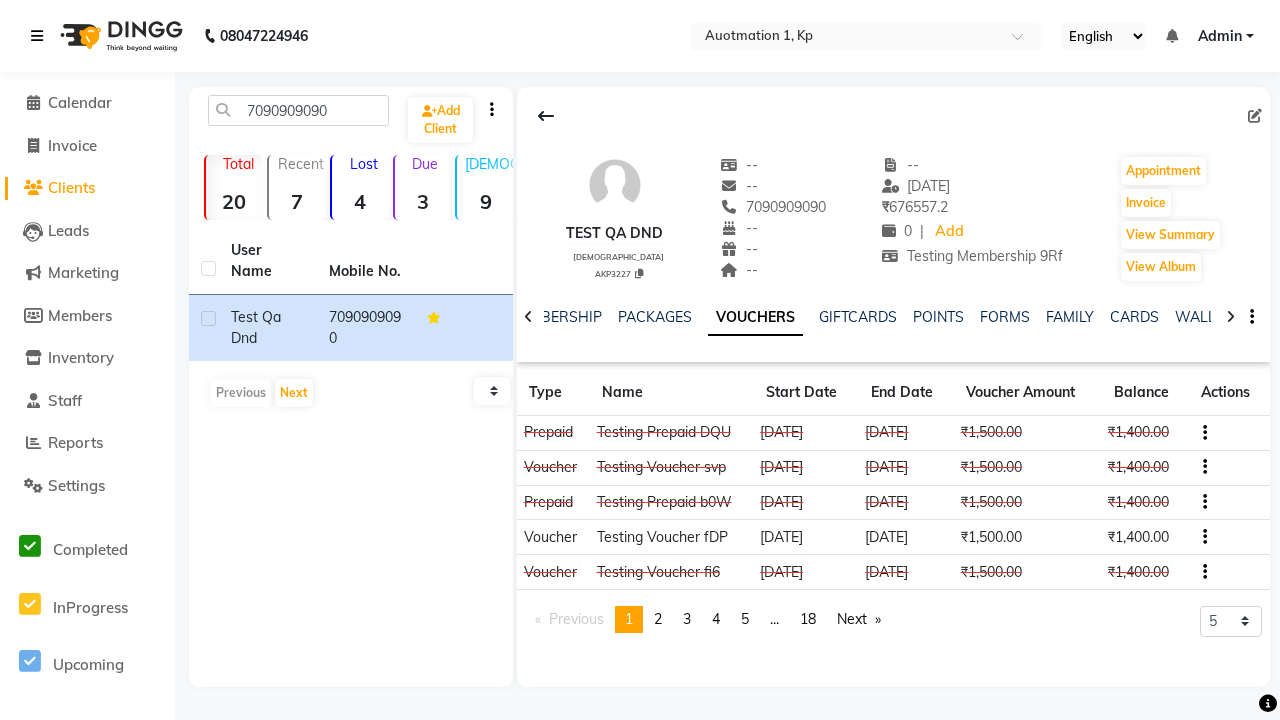 click at bounding box center [37, 36] 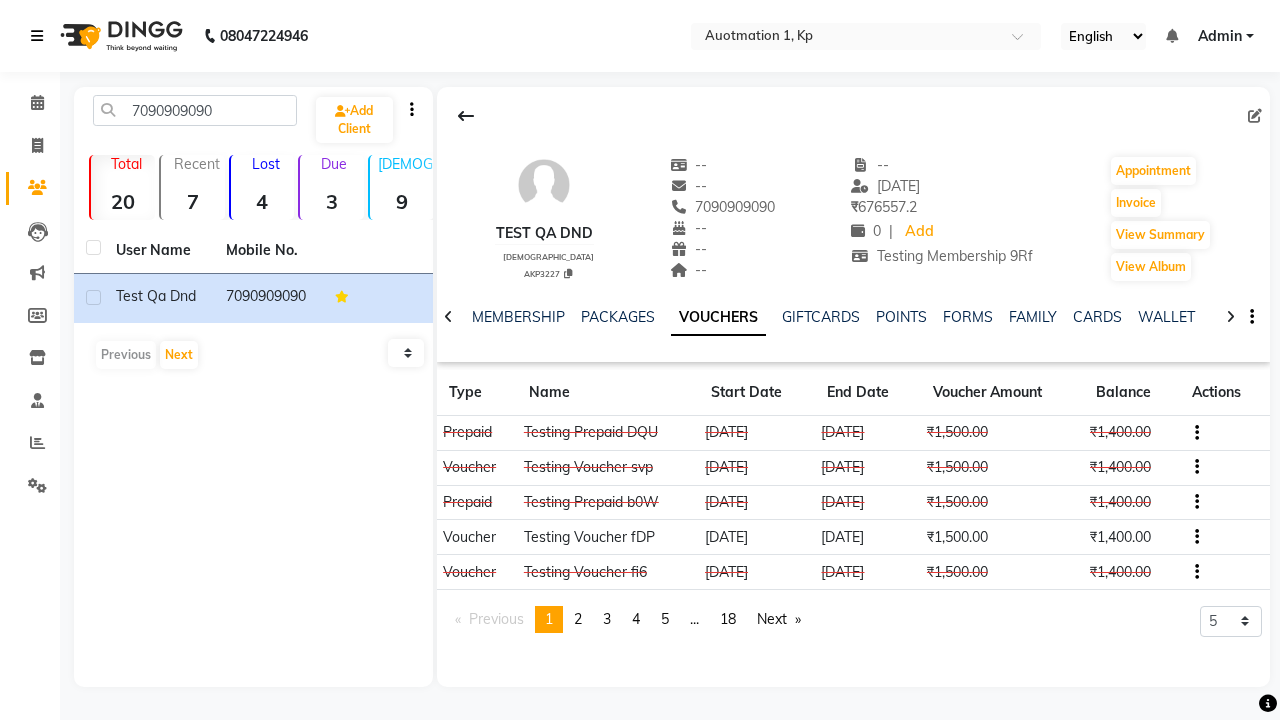 scroll, scrollTop: 0, scrollLeft: 417, axis: horizontal 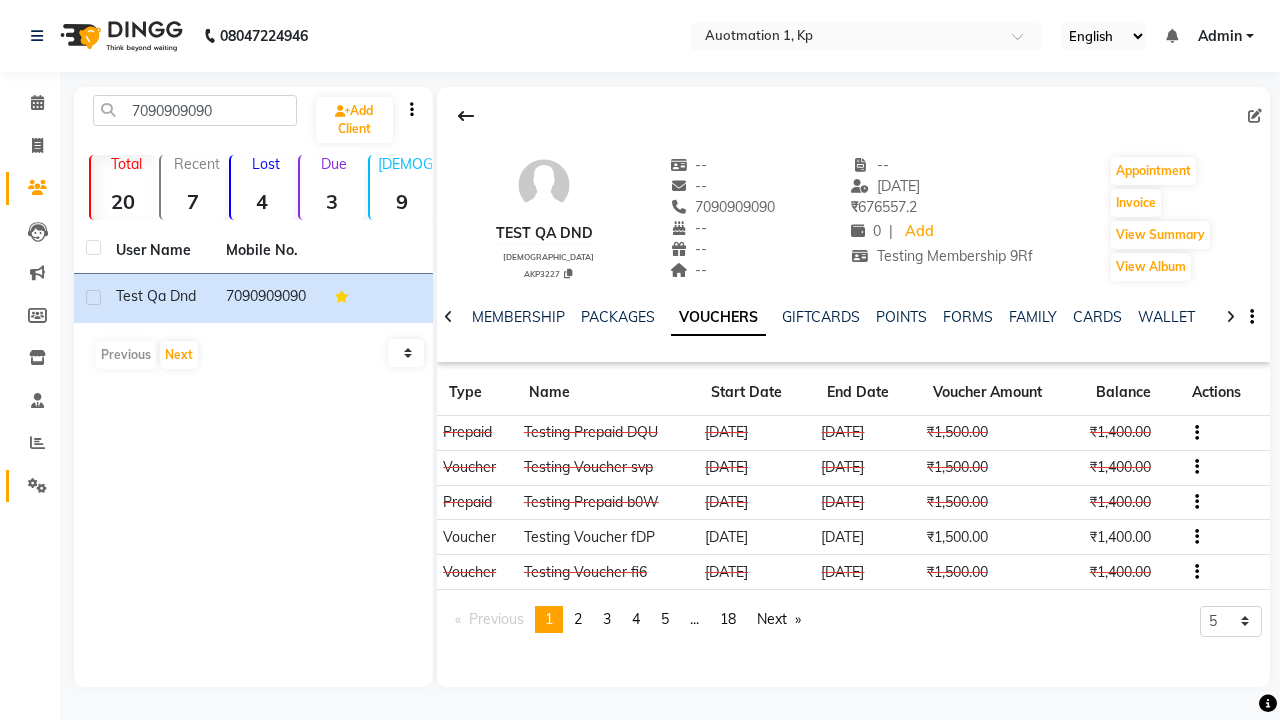 click 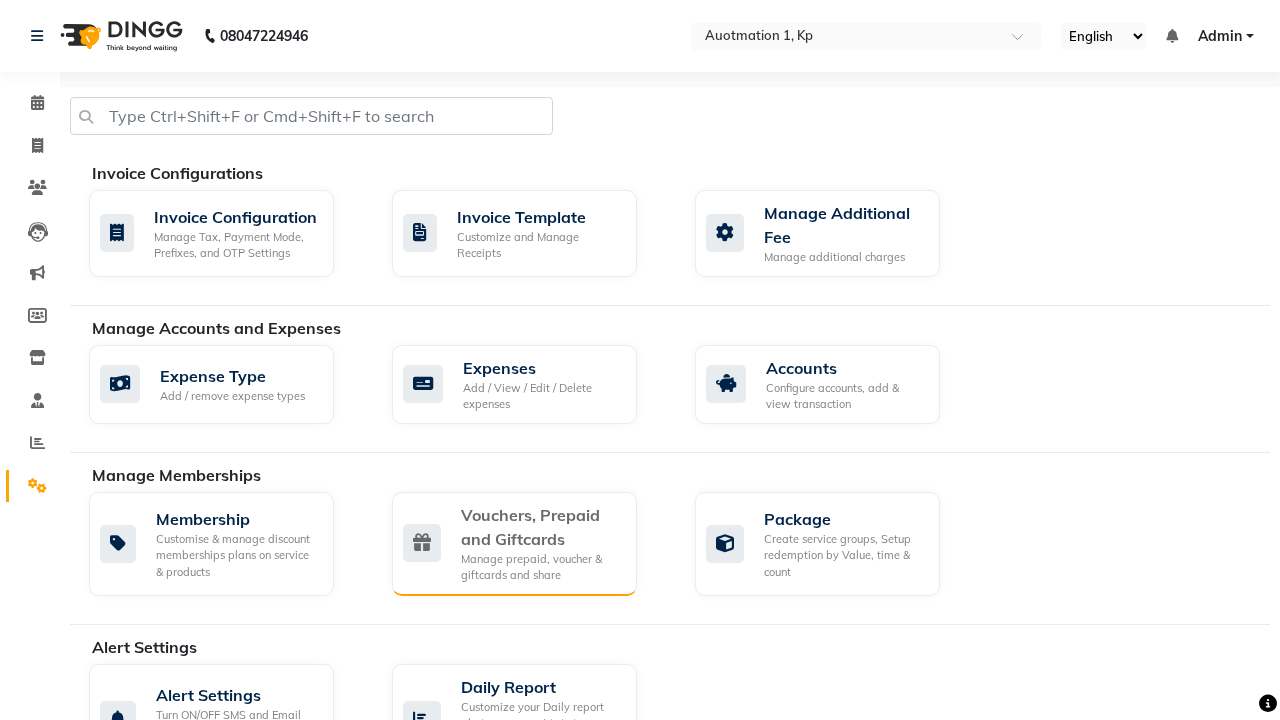 click on "Vouchers, Prepaid and Giftcards" 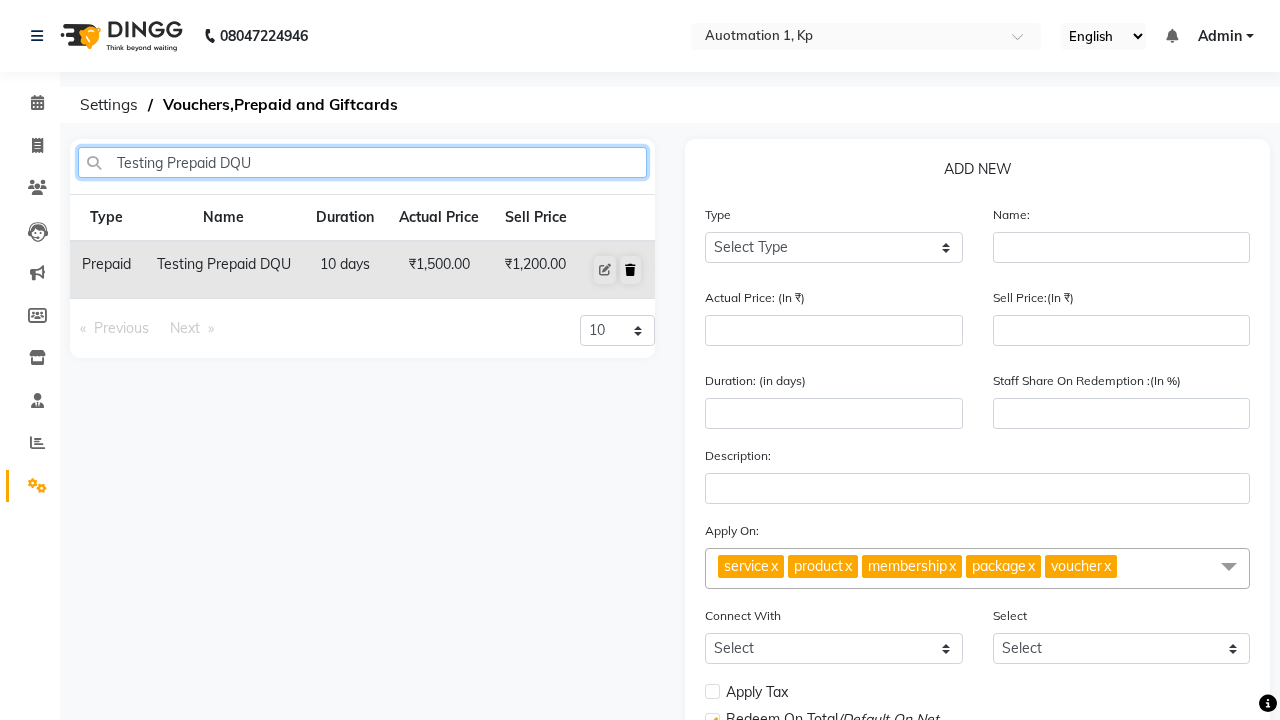 type on "Testing Prepaid DQU" 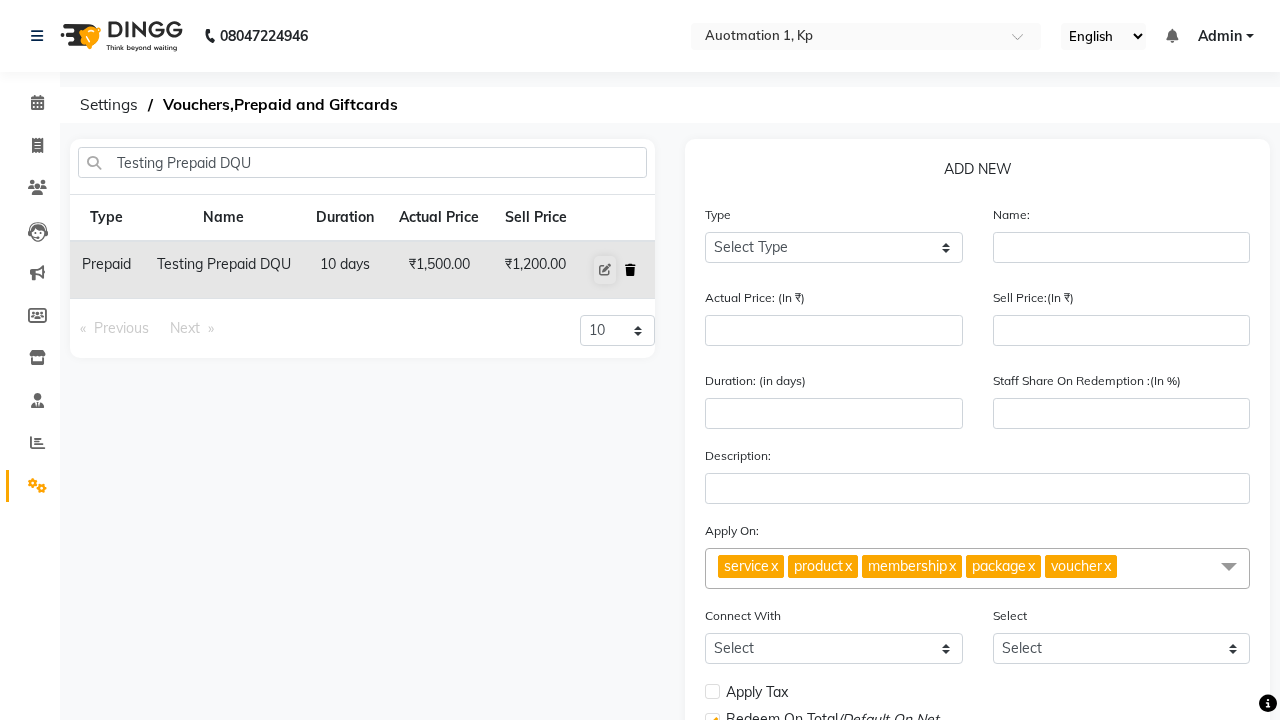click 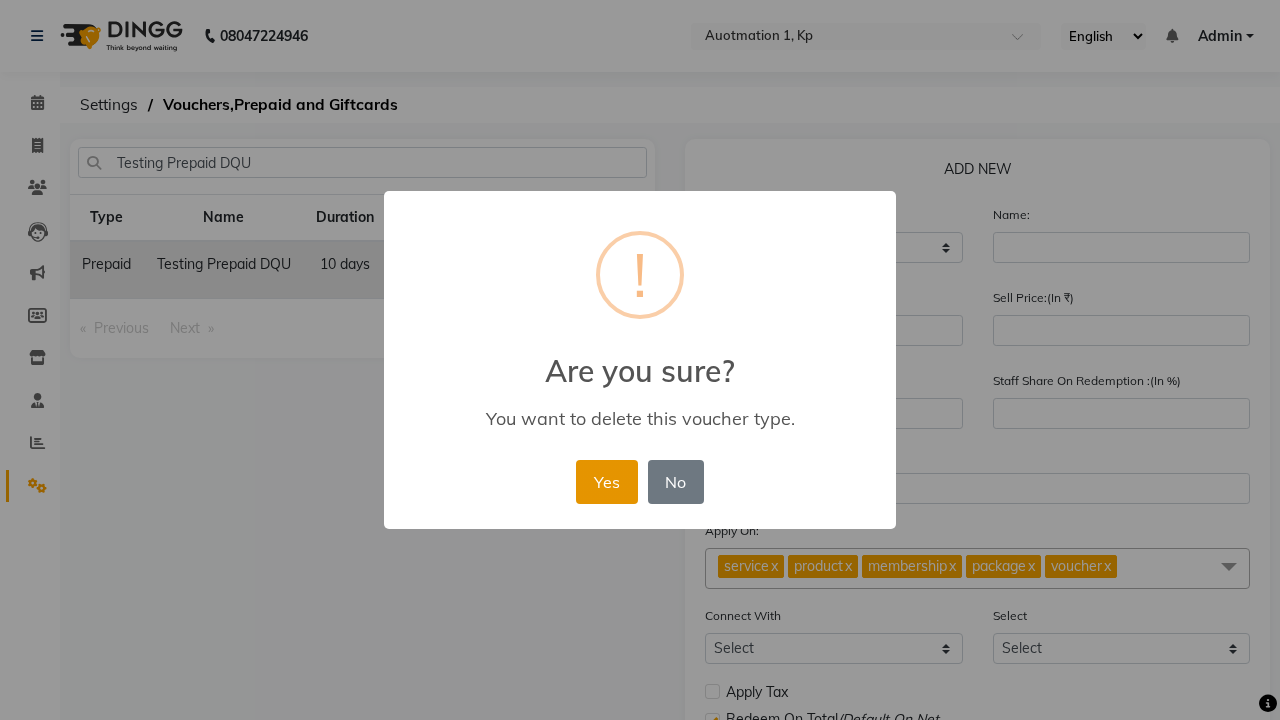 click on "Yes" at bounding box center (606, 482) 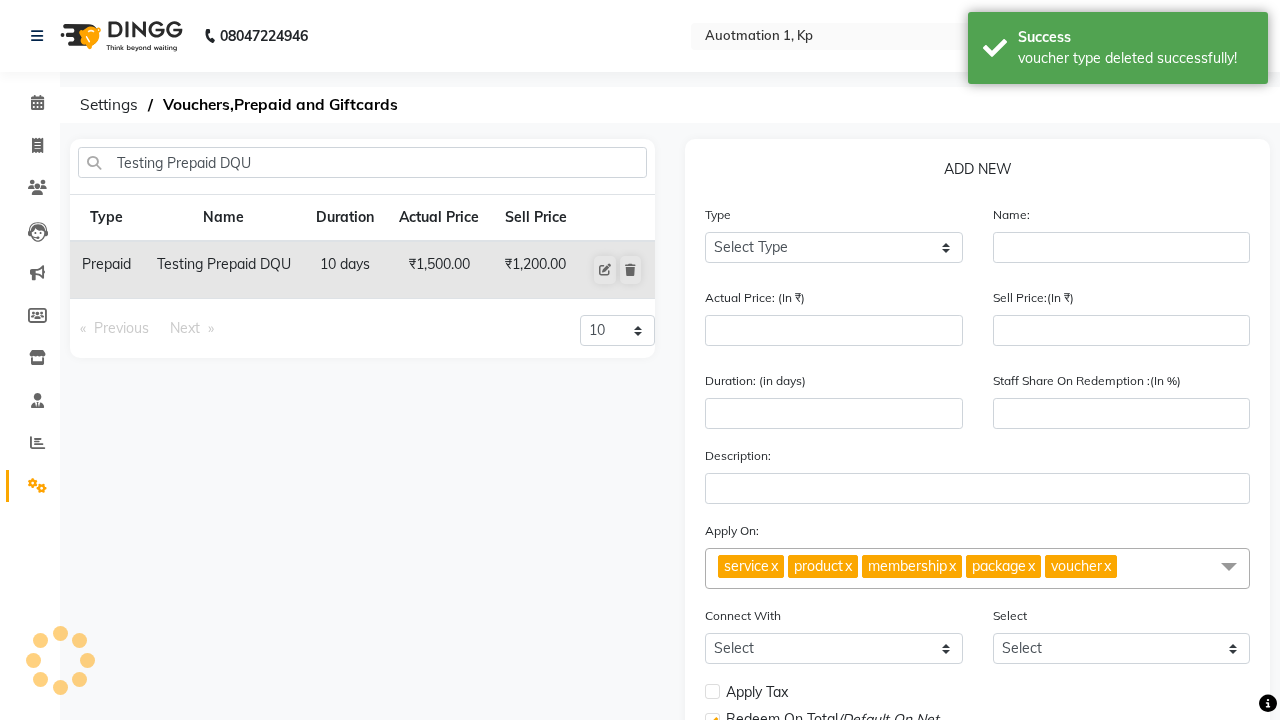 type 